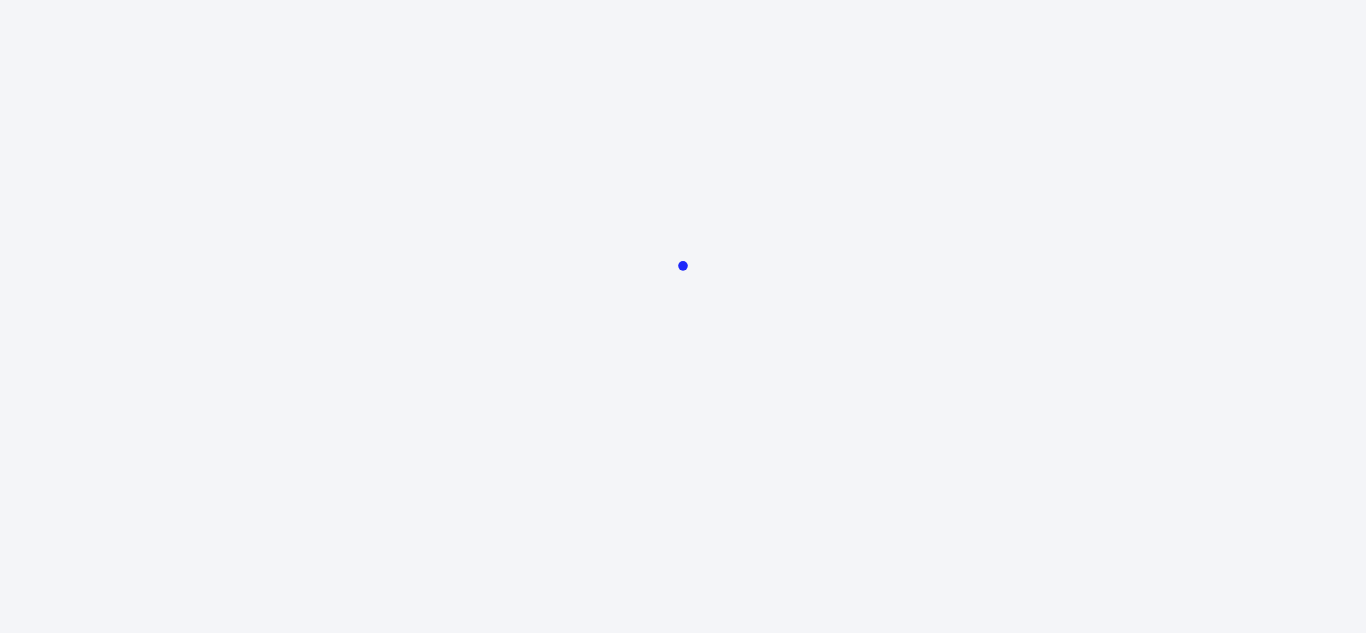 scroll, scrollTop: 0, scrollLeft: 0, axis: both 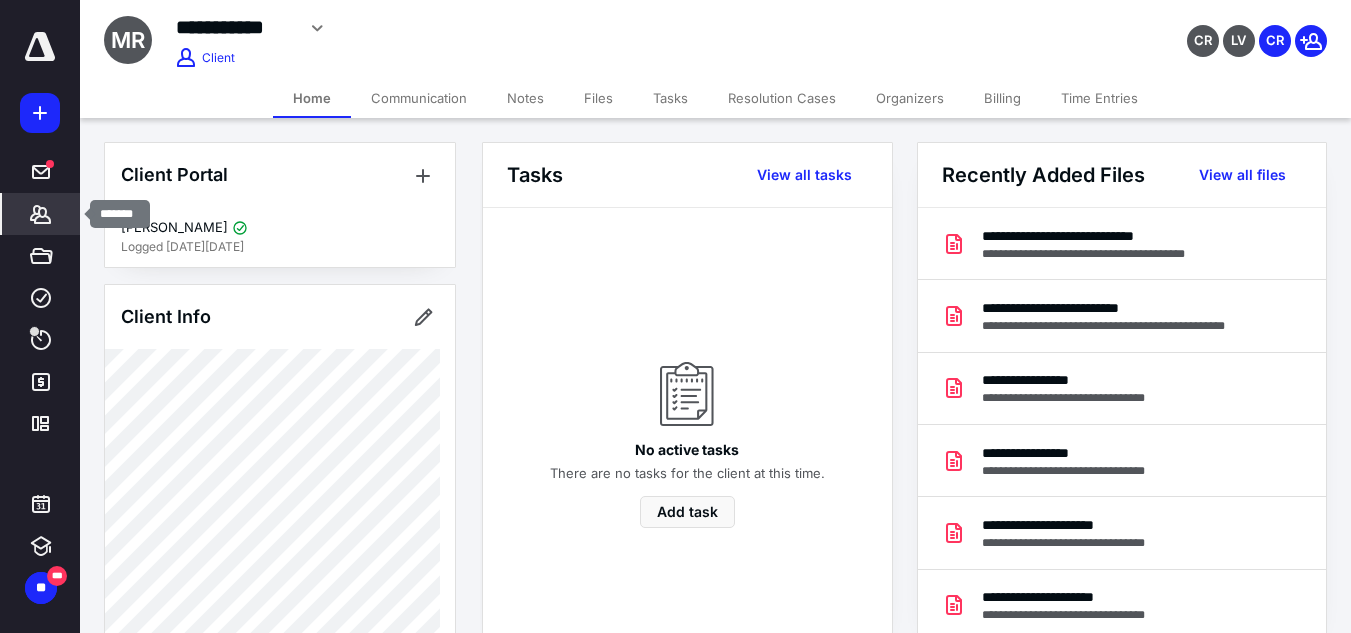 click 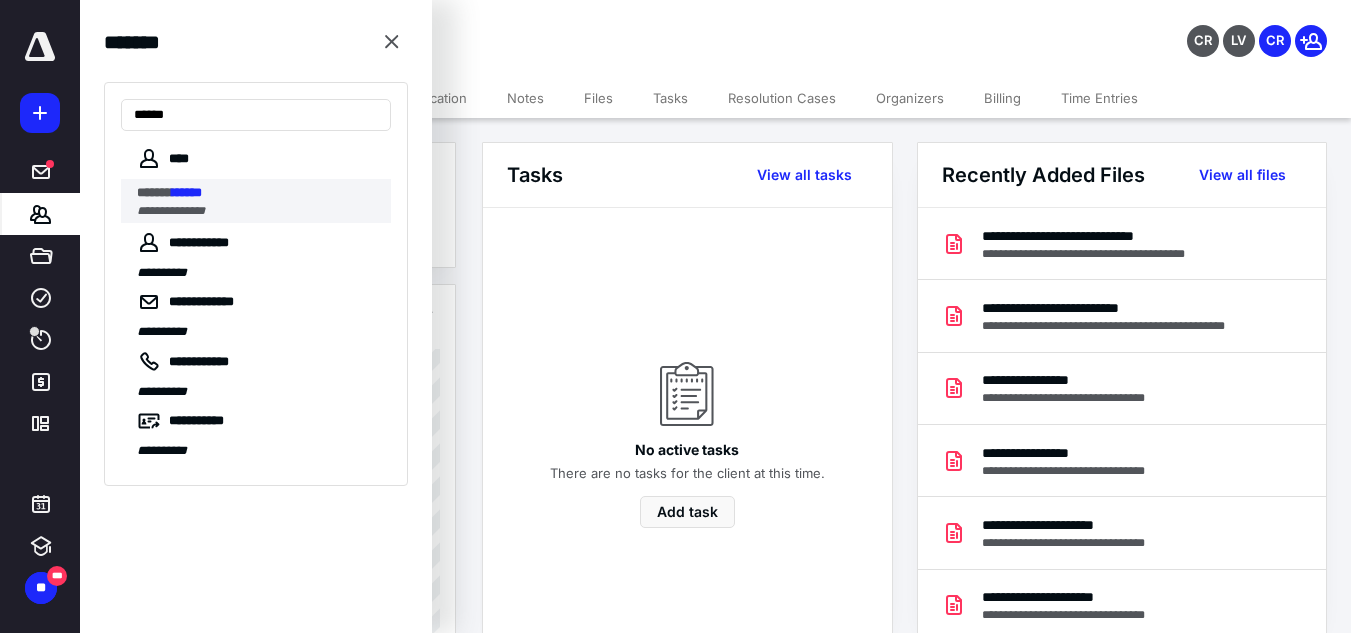 type on "******" 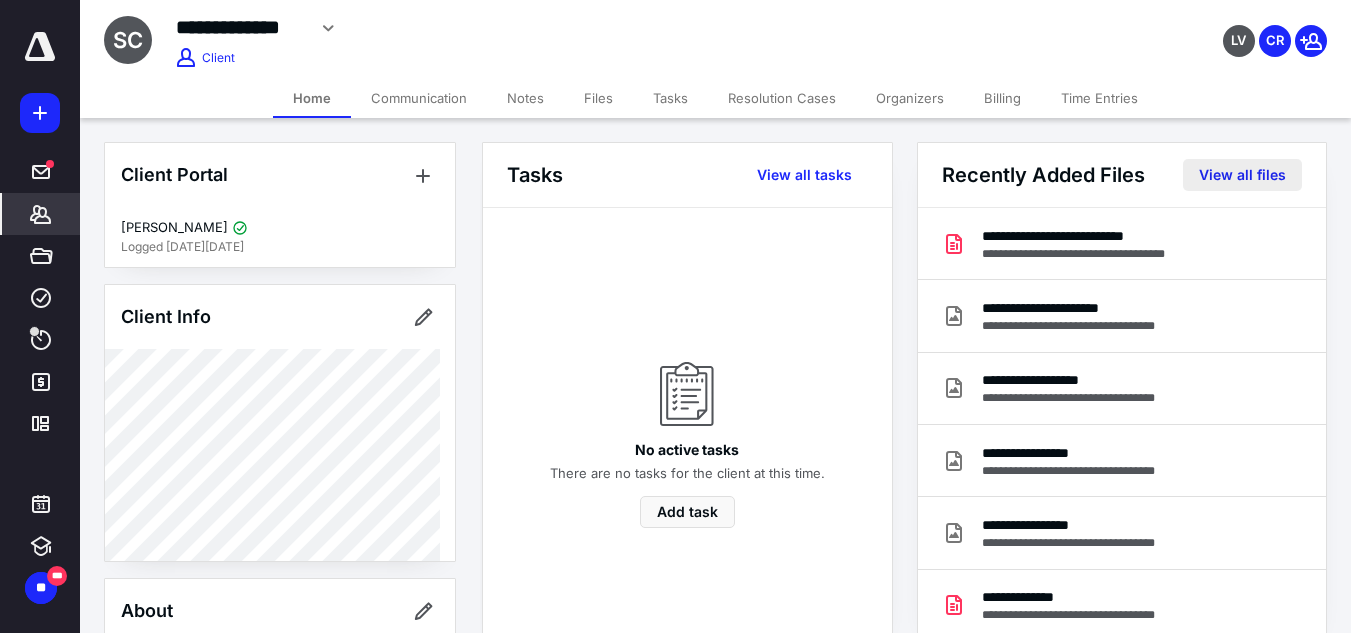 click on "View all files" at bounding box center (1242, 175) 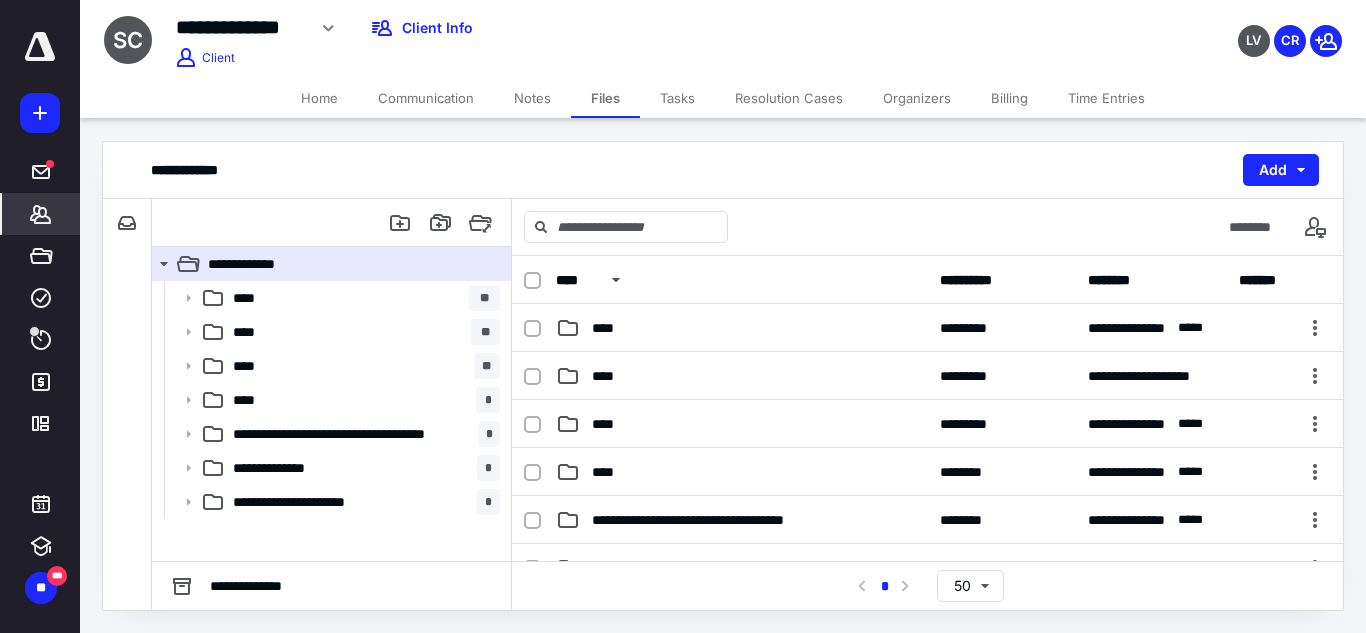 click 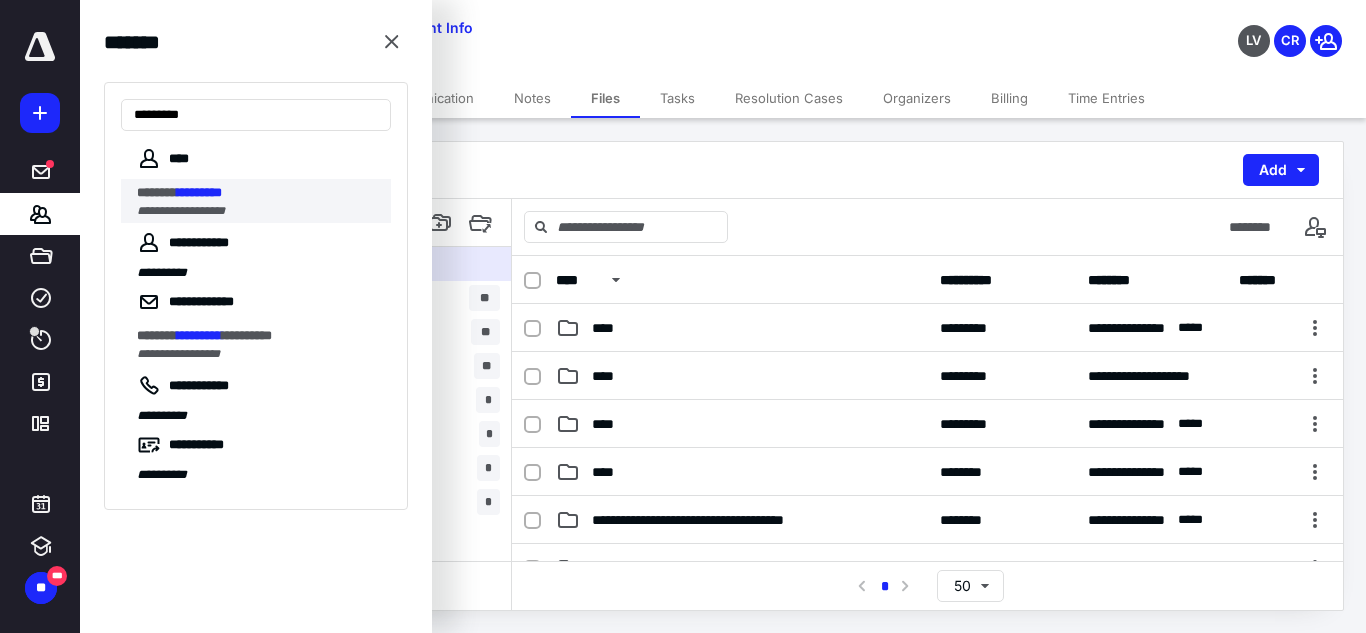 type on "*********" 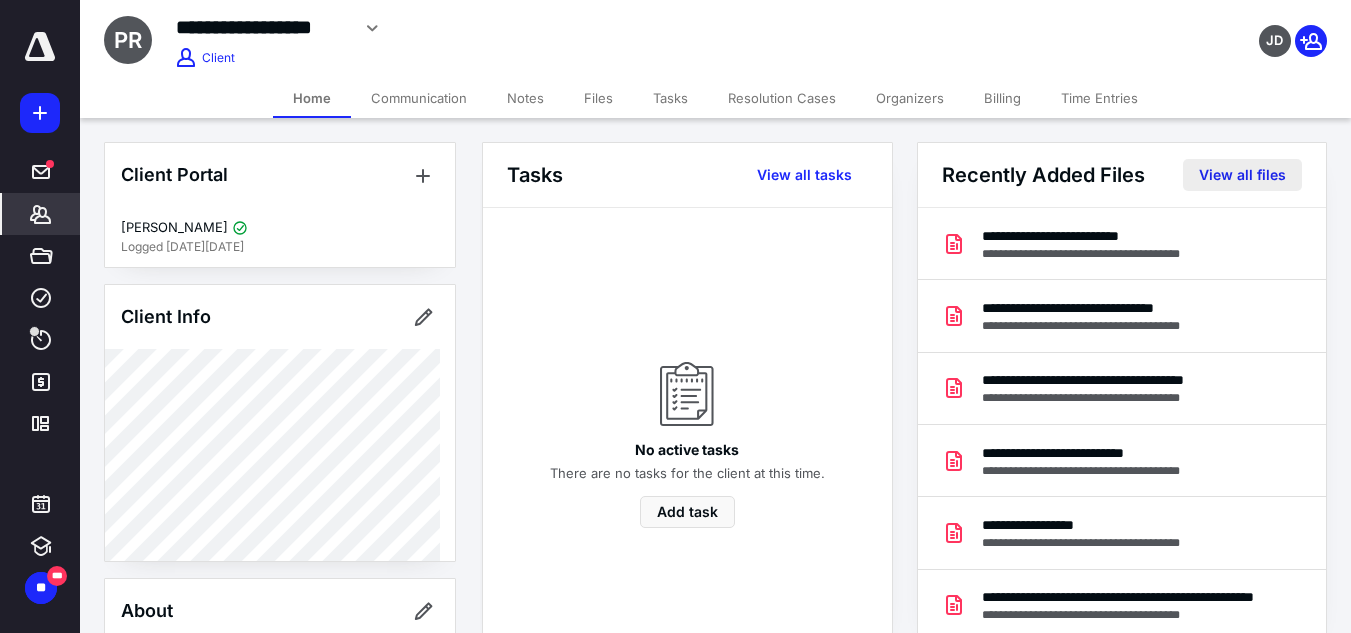 click on "View all files" at bounding box center [1242, 175] 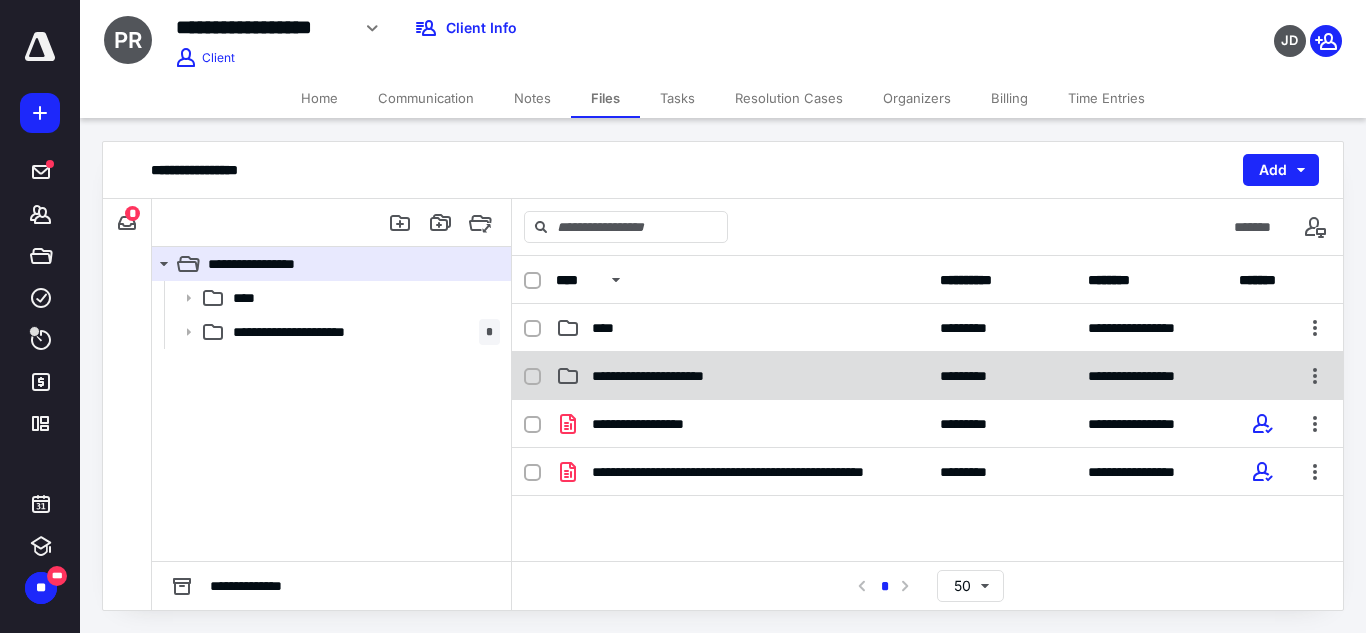 click on "**********" at bounding box center (679, 376) 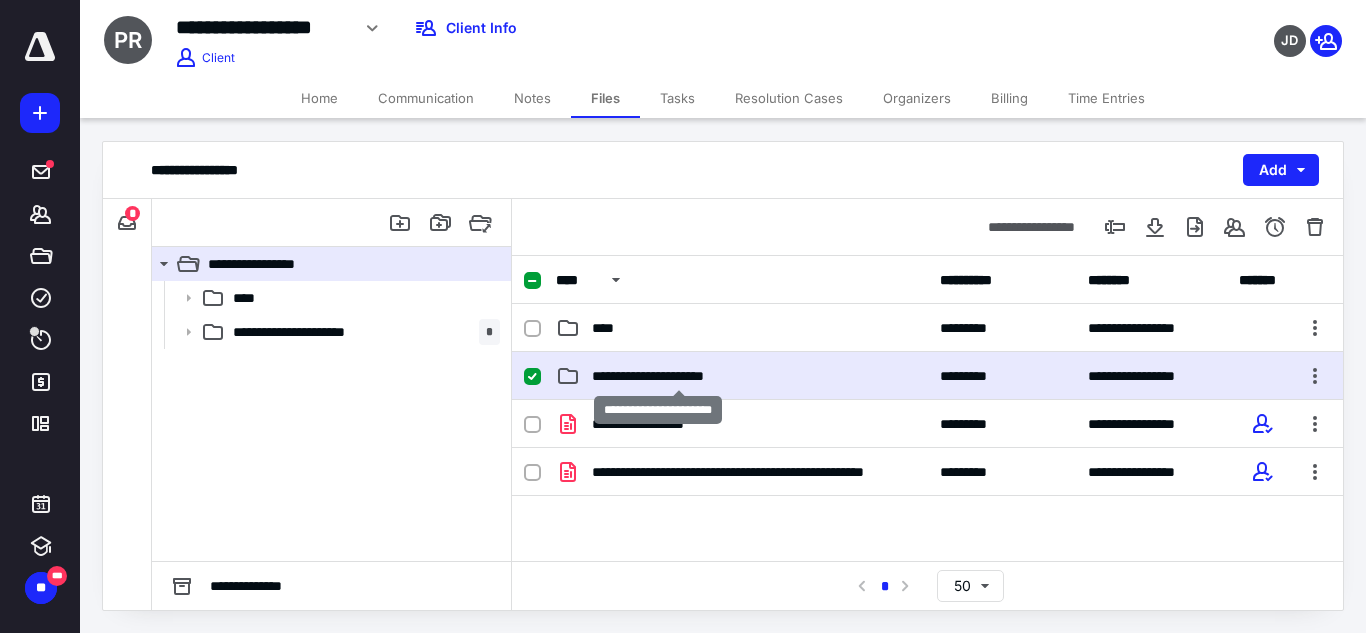 checkbox on "true" 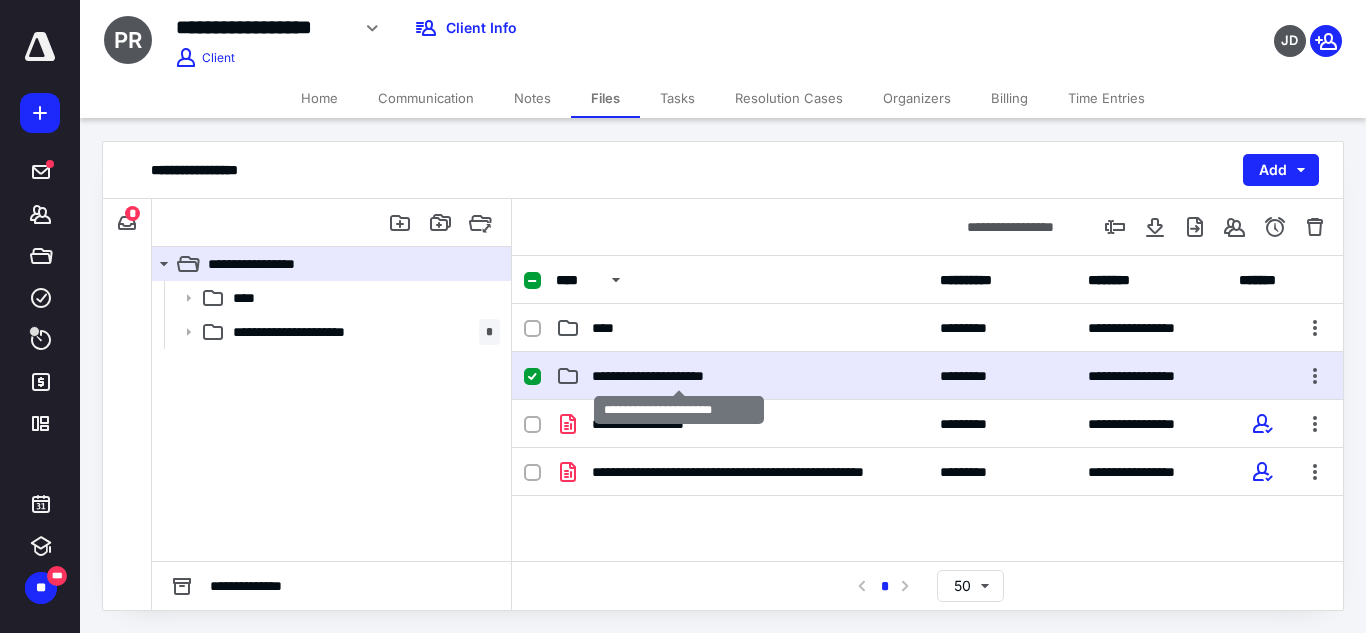 click on "**********" at bounding box center (679, 376) 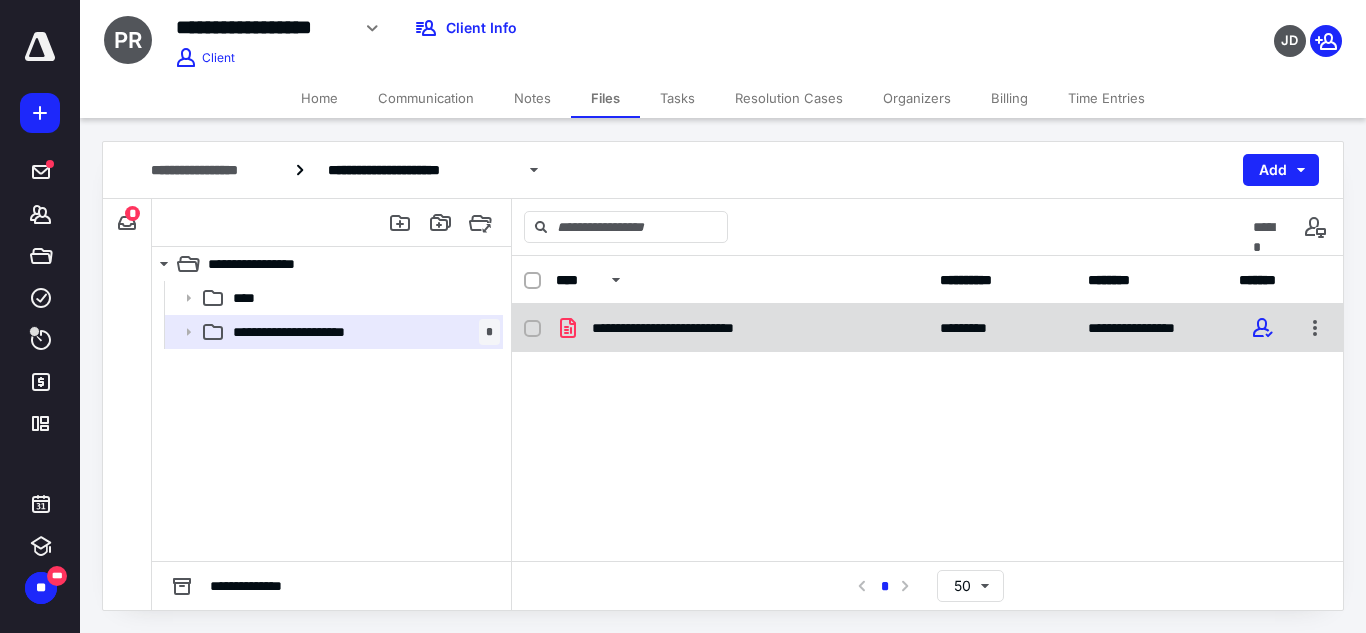 click on "**********" at bounding box center (927, 328) 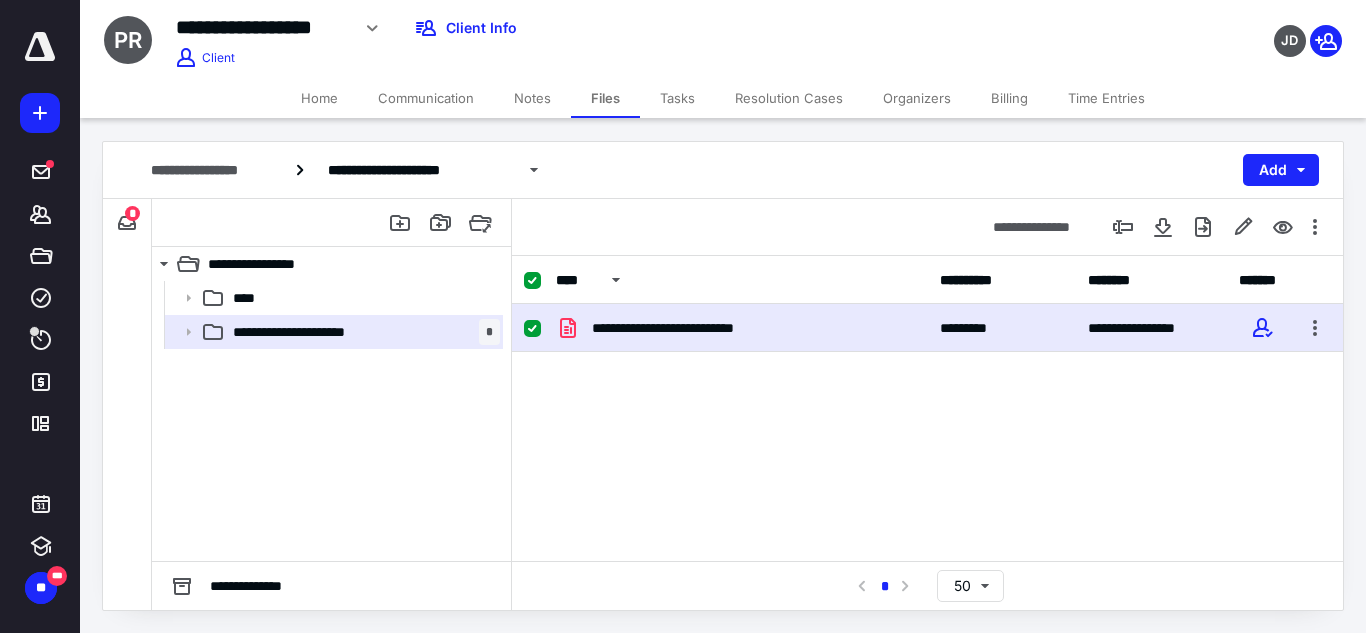 click on "**********" at bounding box center (927, 328) 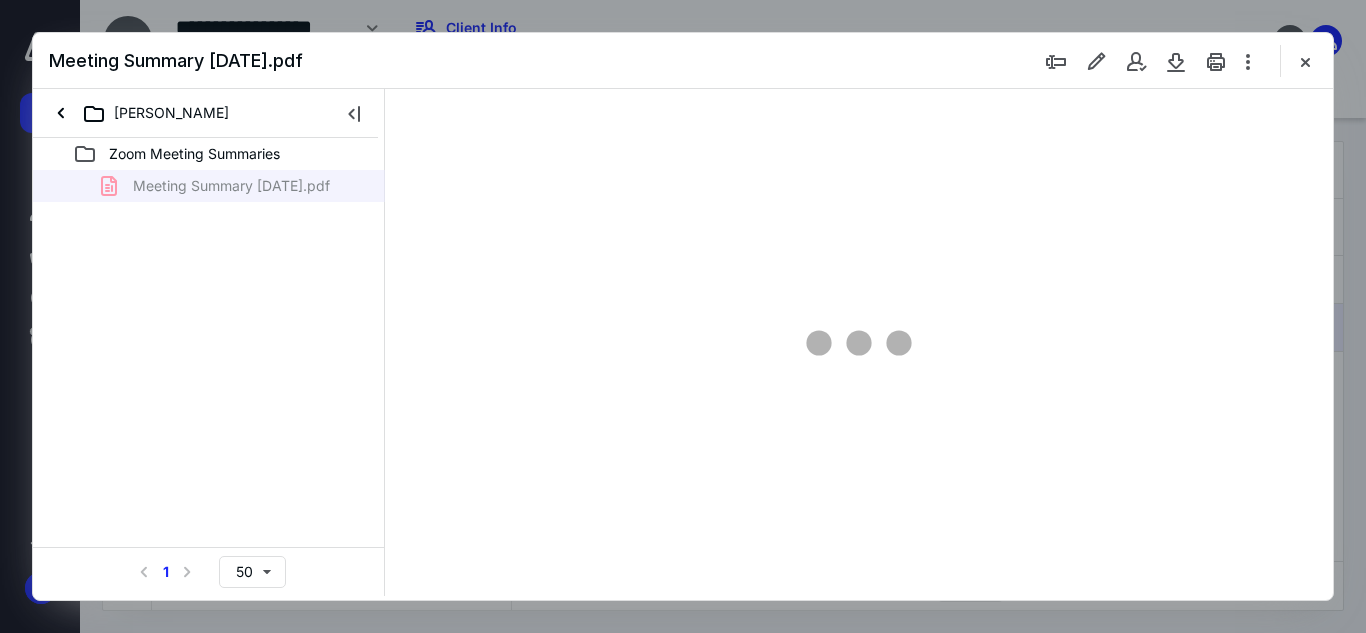 scroll, scrollTop: 0, scrollLeft: 0, axis: both 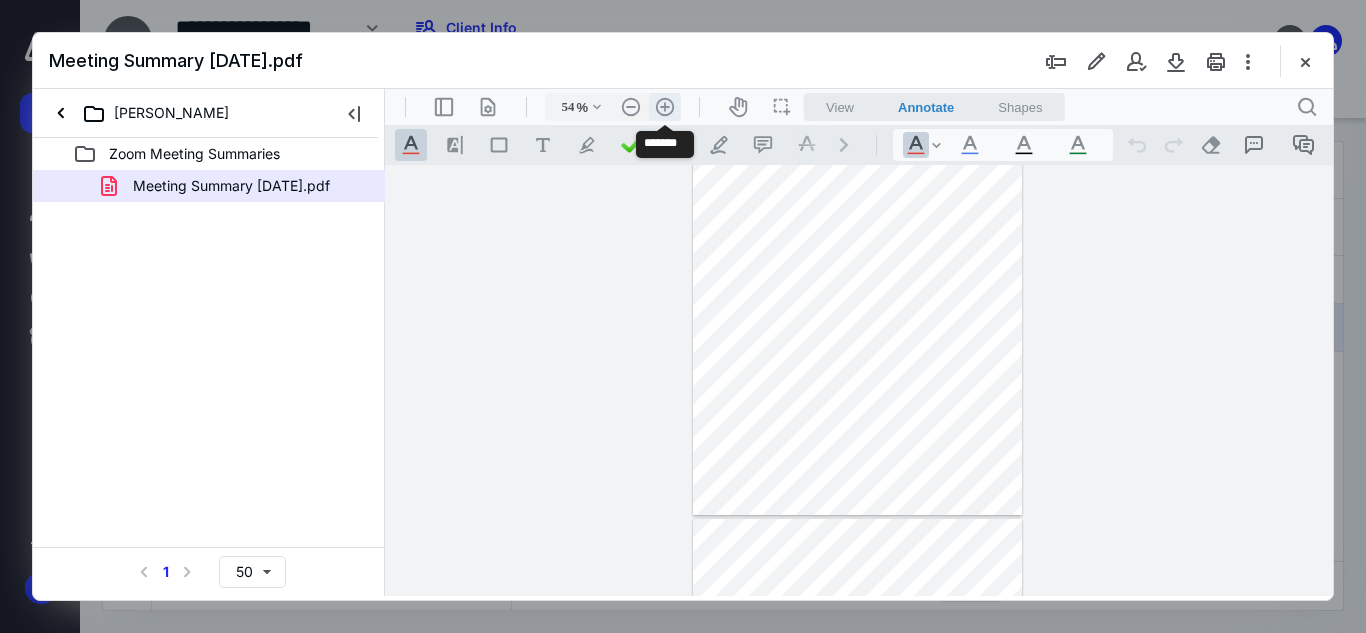click on ".cls-1{fill:#abb0c4;} icon - header - zoom - in - line" at bounding box center (665, 107) 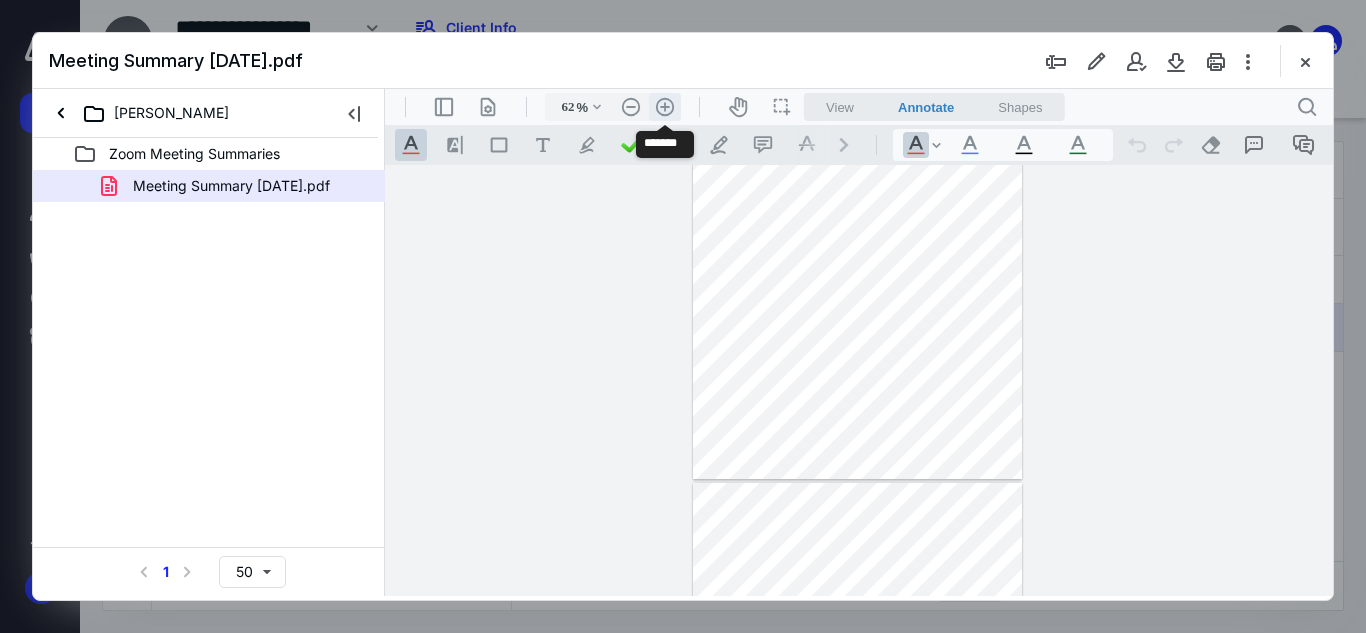 click on ".cls-1{fill:#abb0c4;} icon - header - zoom - in - line" at bounding box center (665, 107) 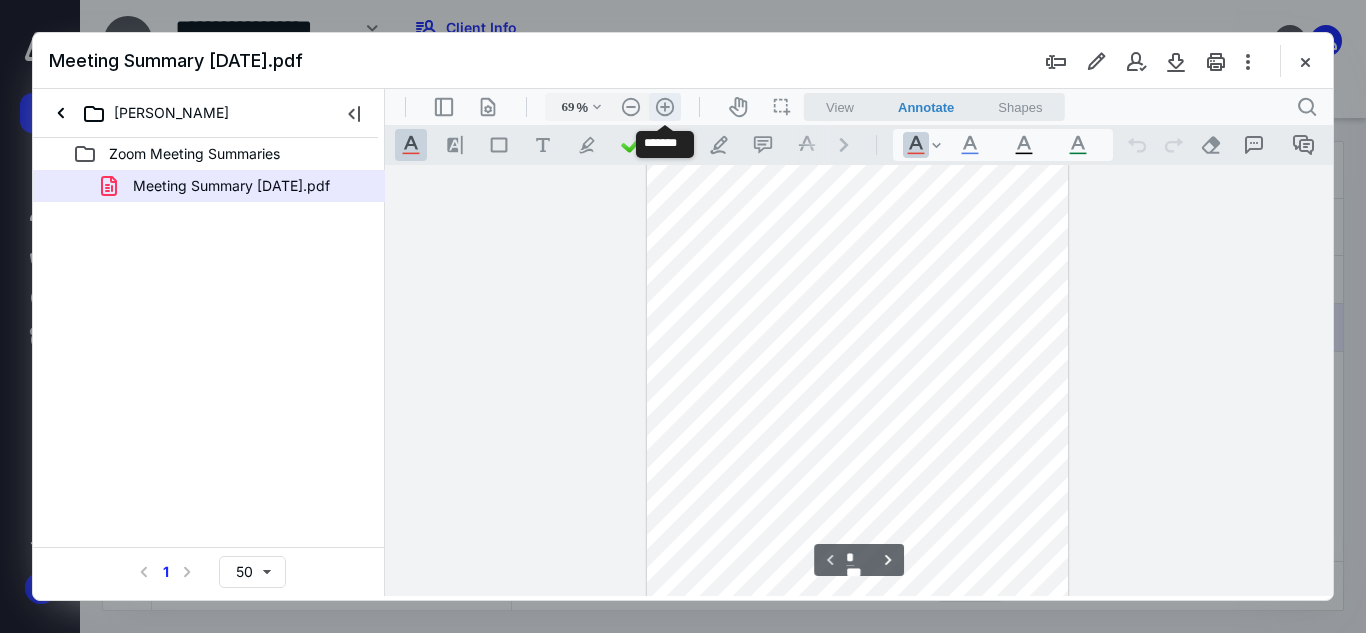 click on ".cls-1{fill:#abb0c4;} icon - header - zoom - in - line" at bounding box center [665, 107] 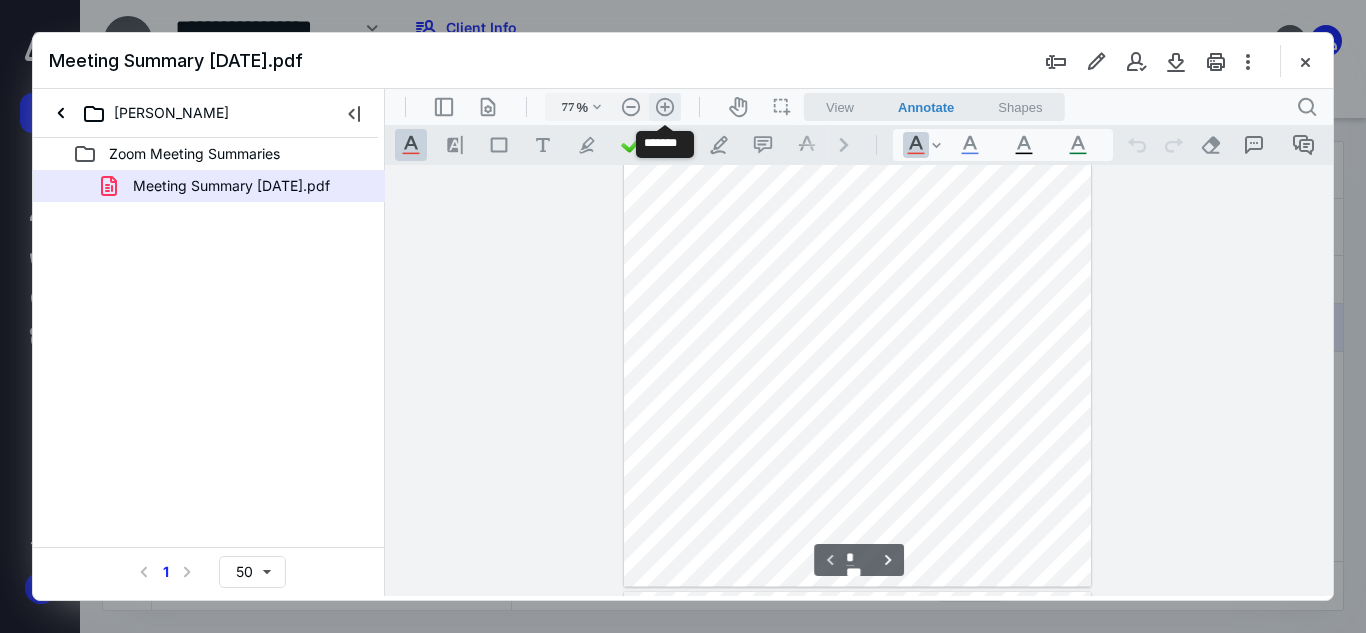 click on ".cls-1{fill:#abb0c4;} icon - header - zoom - in - line" at bounding box center [665, 107] 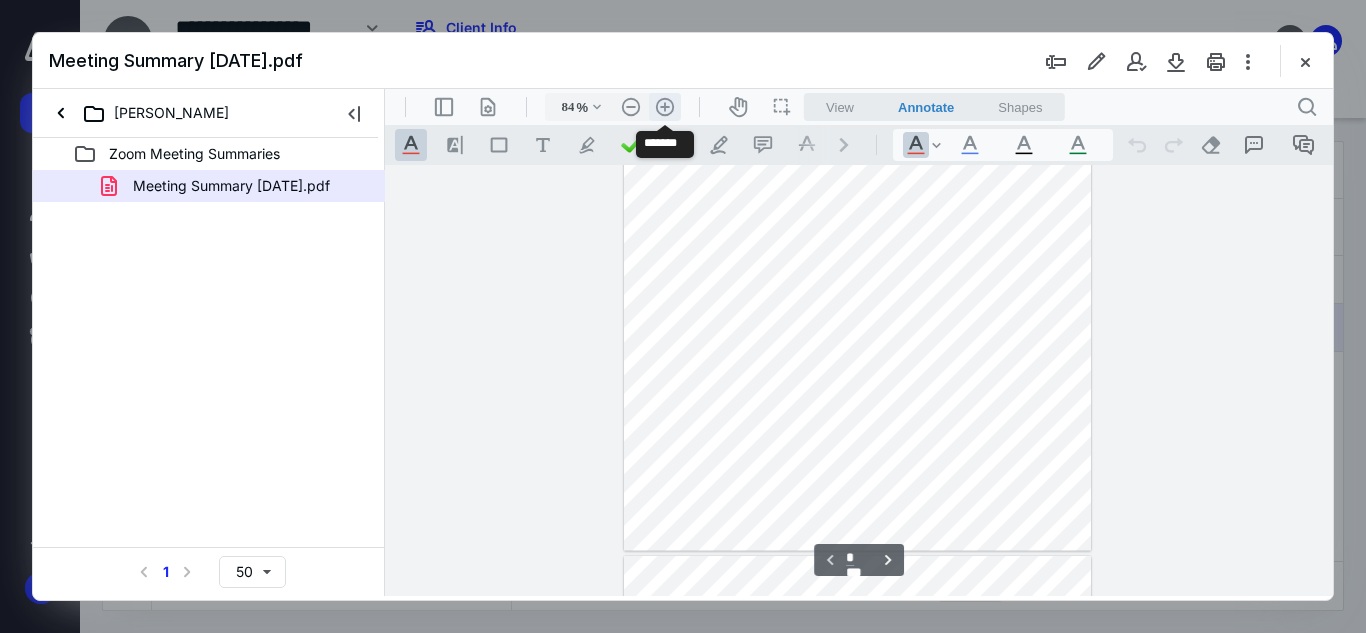 click on ".cls-1{fill:#abb0c4;} icon - header - zoom - in - line" at bounding box center [665, 107] 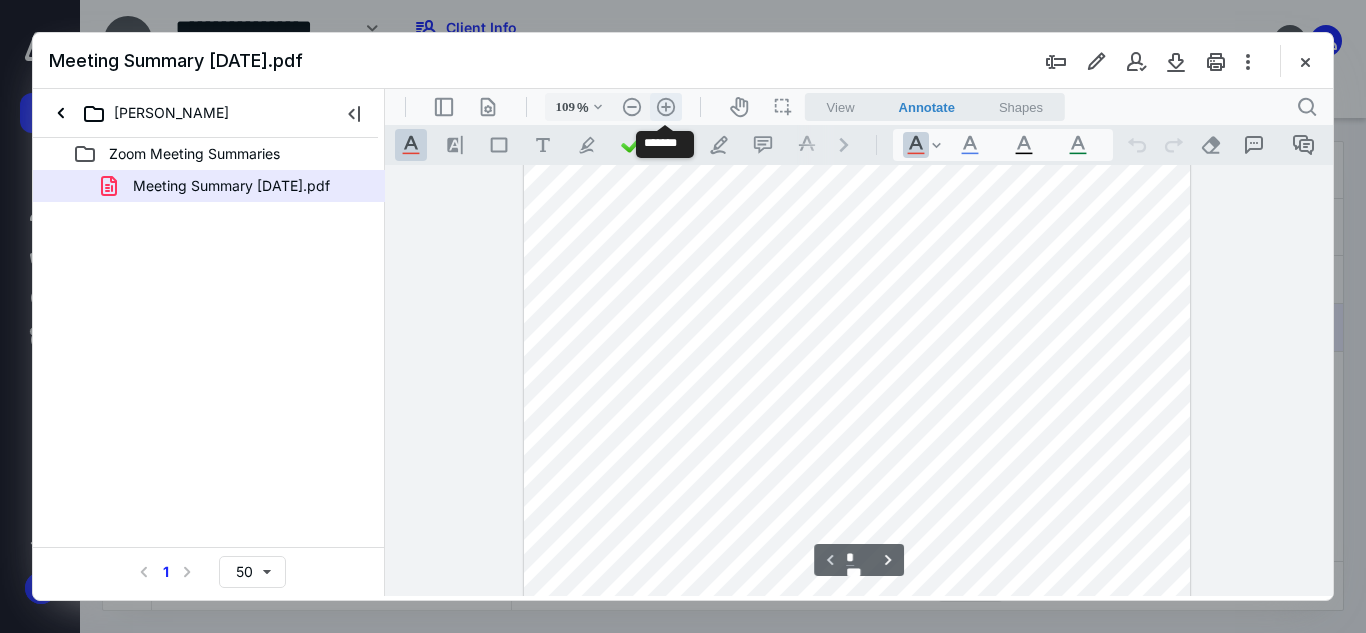 click on ".cls-1{fill:#abb0c4;} icon - header - zoom - in - line" at bounding box center [666, 107] 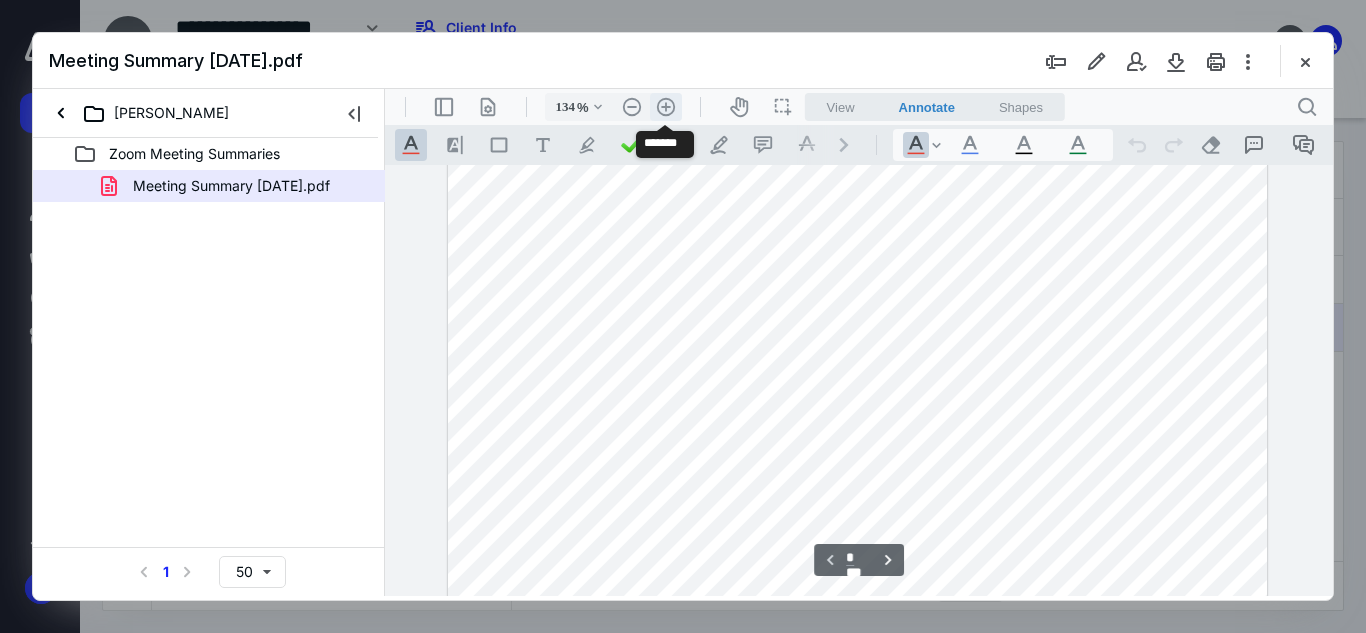 scroll, scrollTop: 460, scrollLeft: 0, axis: vertical 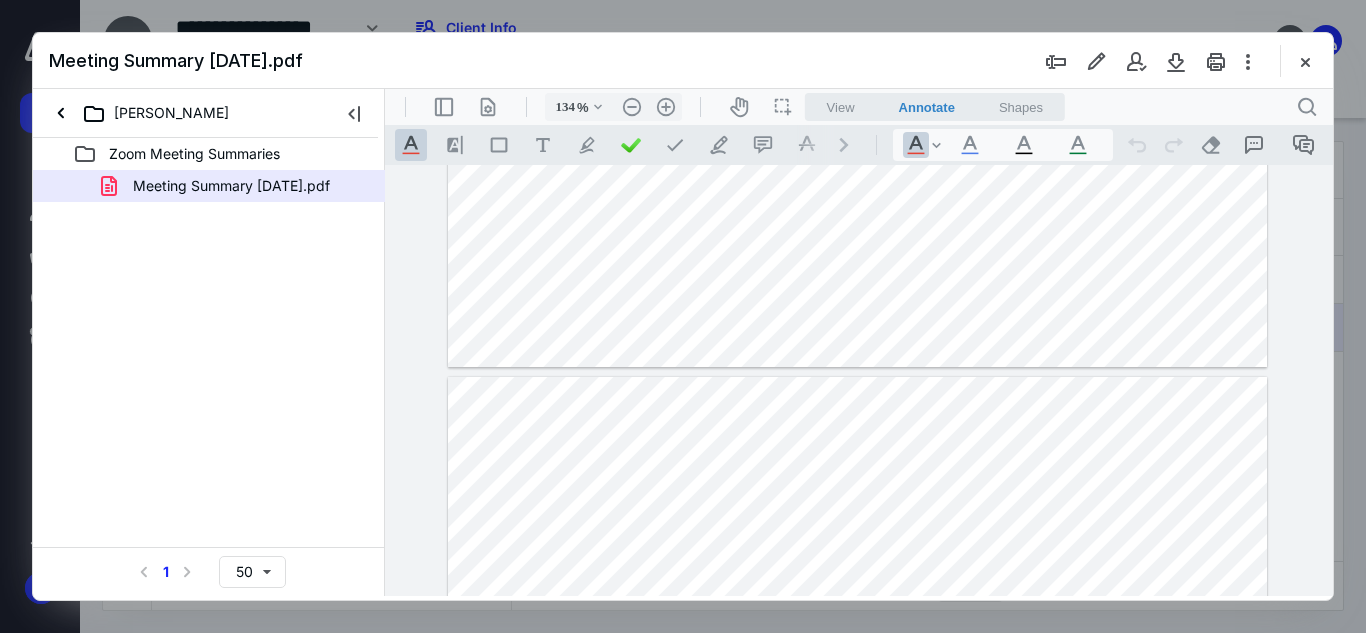 type on "*" 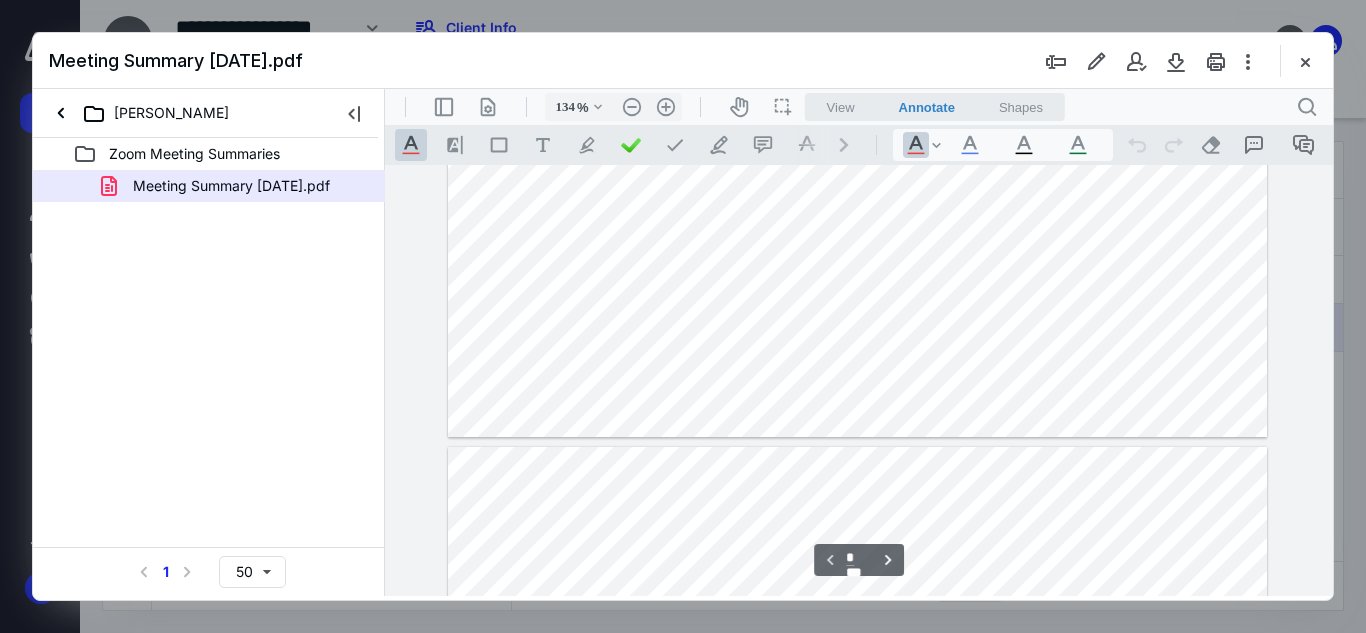 scroll, scrollTop: 774, scrollLeft: 0, axis: vertical 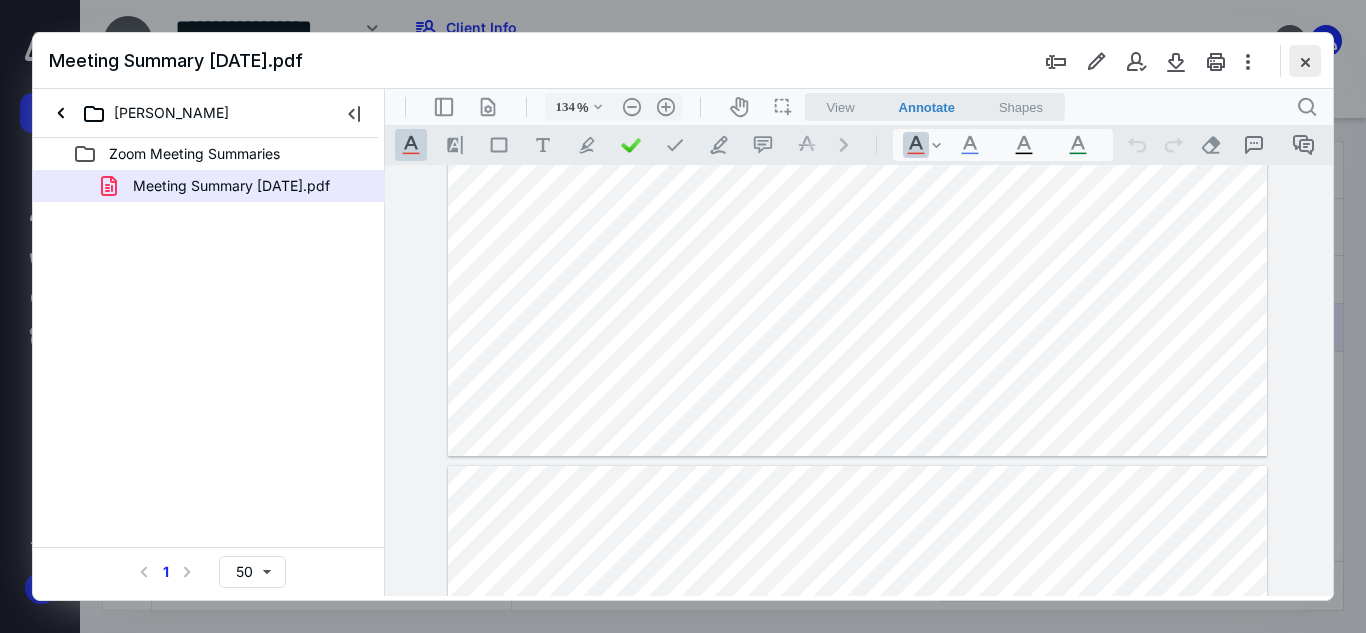 click at bounding box center (1305, 61) 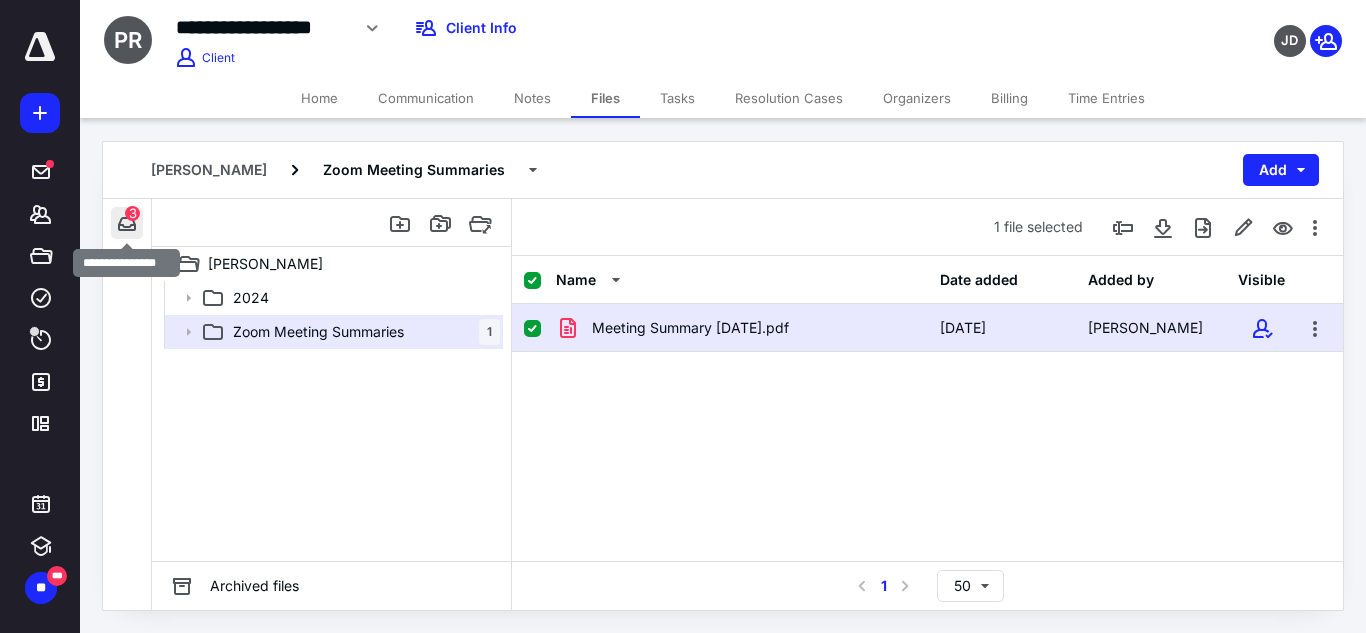 click at bounding box center (127, 223) 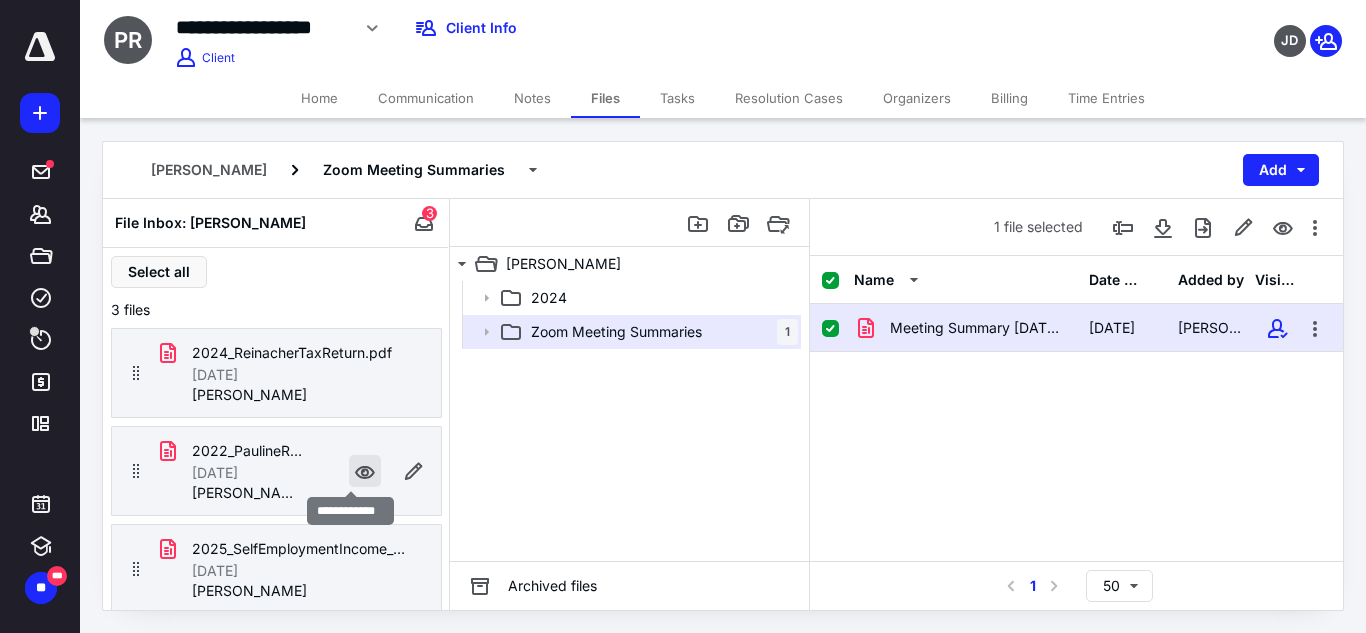 click at bounding box center [365, 471] 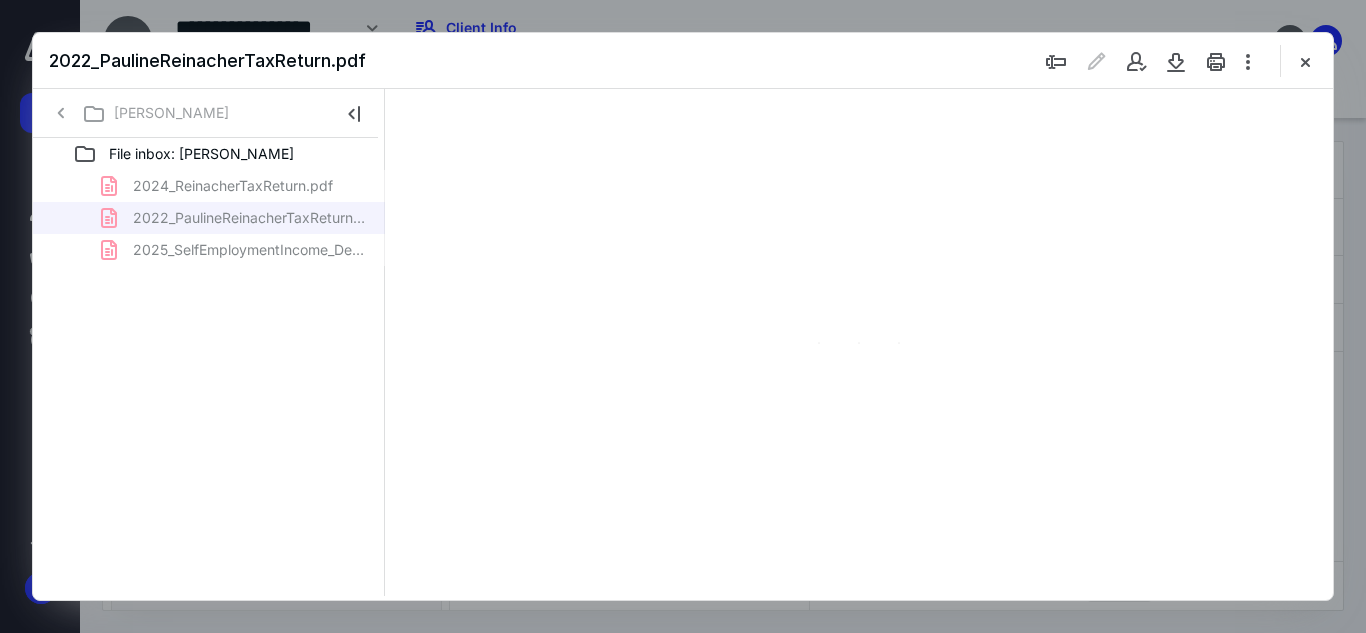 scroll, scrollTop: 0, scrollLeft: 0, axis: both 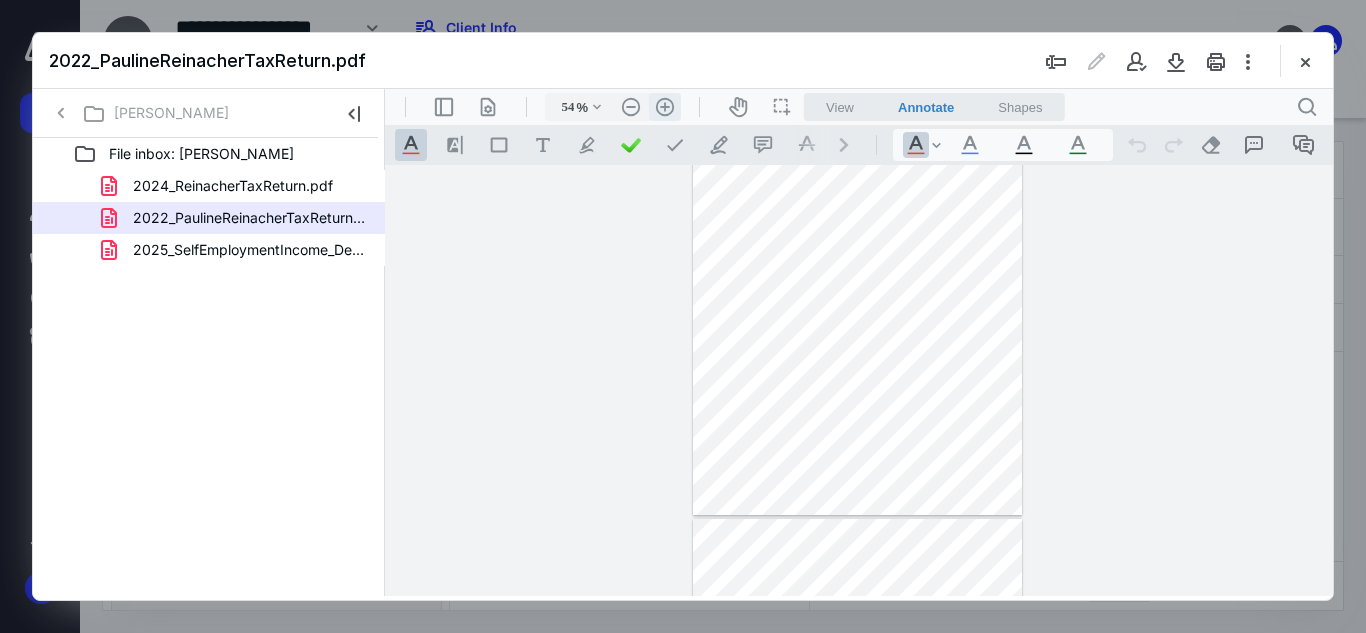 click on ".cls-1{fill:#abb0c4;} icon - header - zoom - in - line" at bounding box center [665, 107] 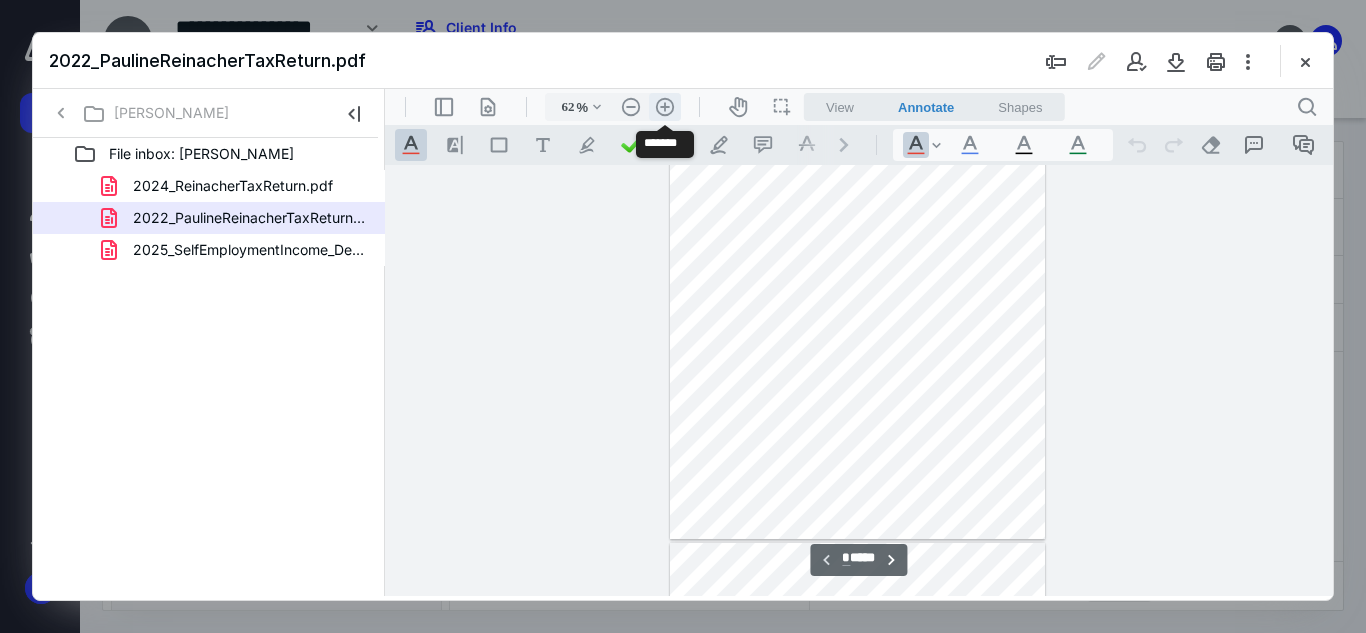 click on ".cls-1{fill:#abb0c4;} icon - header - zoom - in - line" at bounding box center (665, 107) 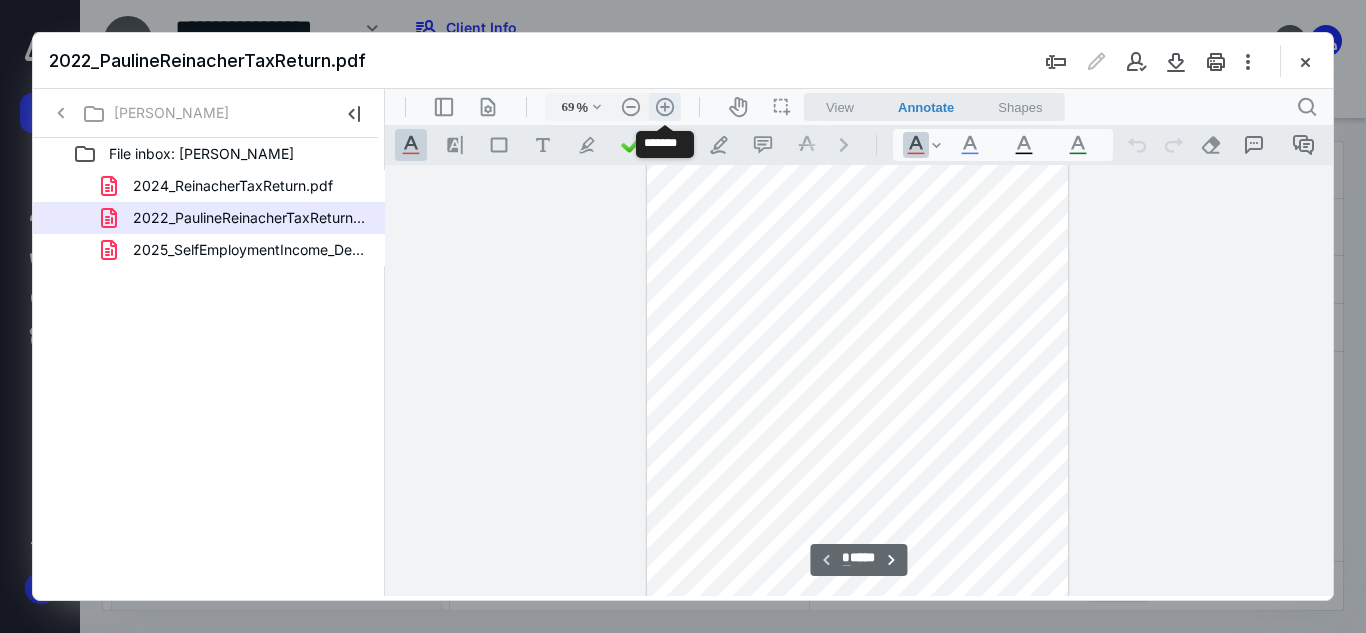 scroll, scrollTop: 150, scrollLeft: 0, axis: vertical 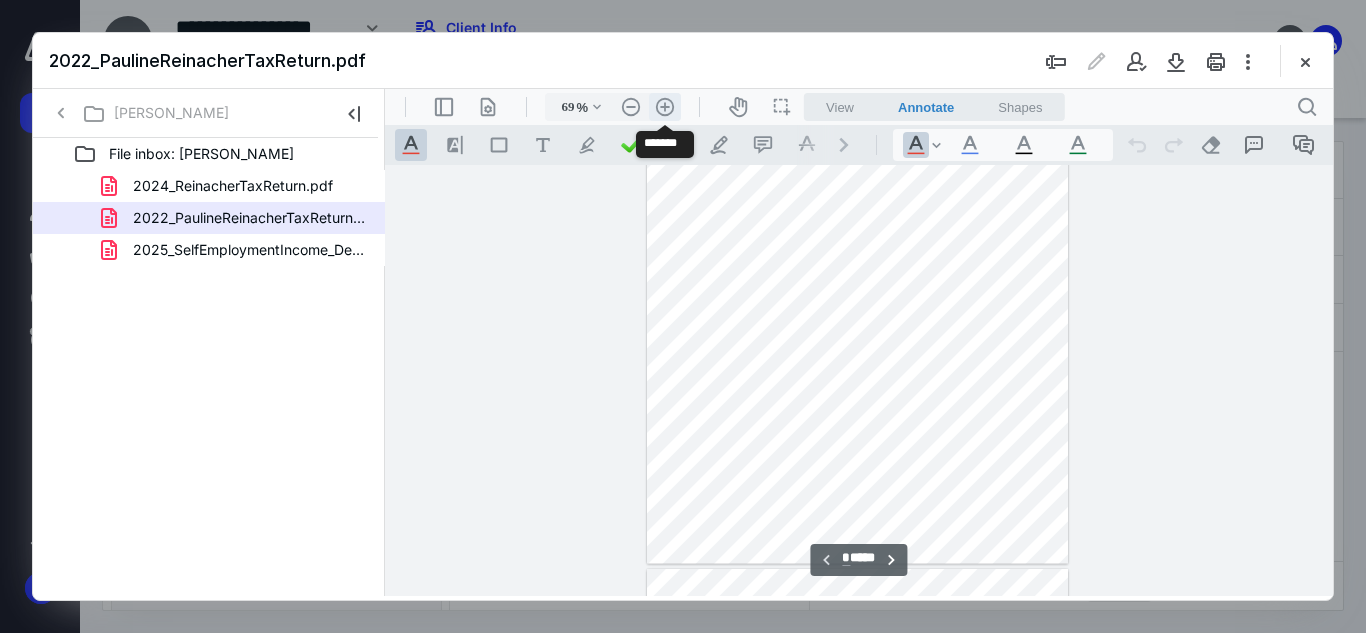 click on ".cls-1{fill:#abb0c4;} icon - header - zoom - in - line" at bounding box center (665, 107) 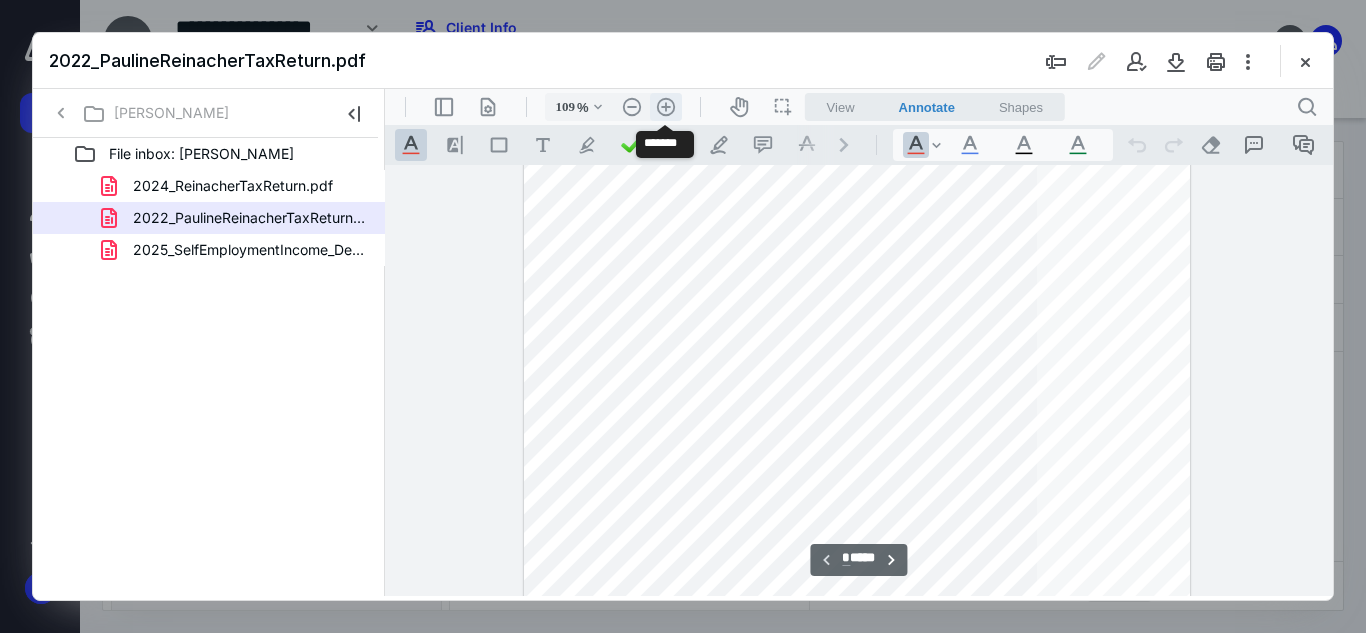scroll, scrollTop: 341, scrollLeft: 0, axis: vertical 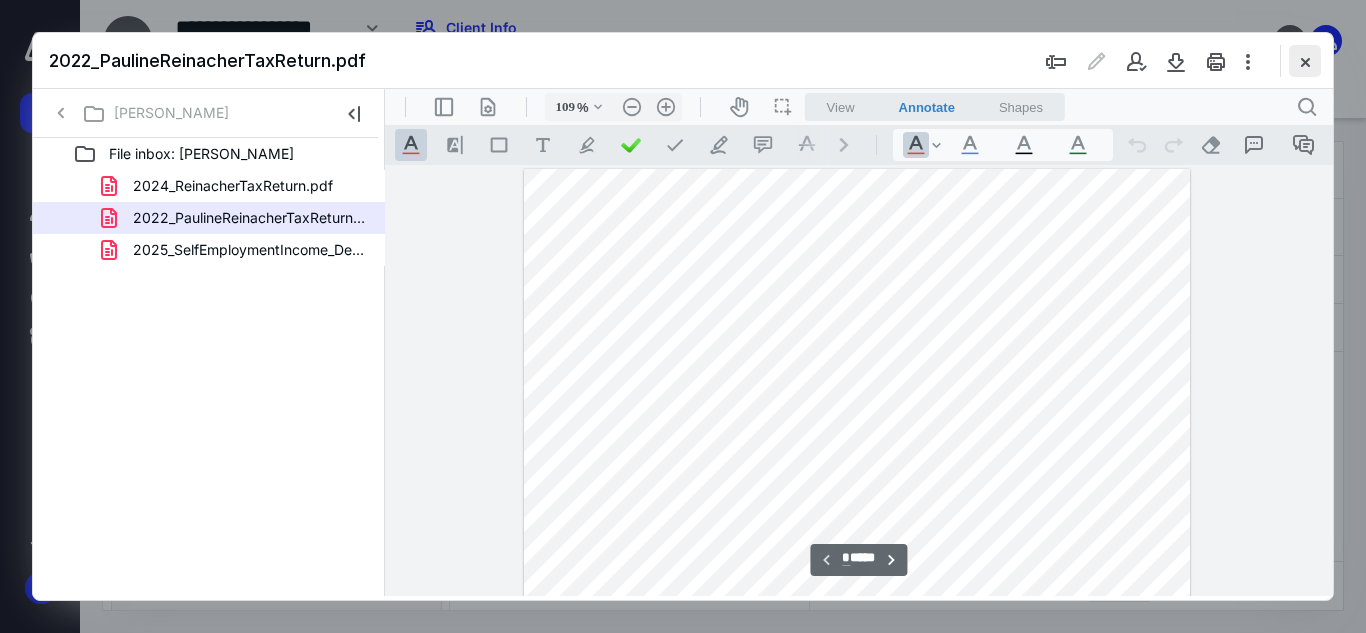 click at bounding box center [1305, 61] 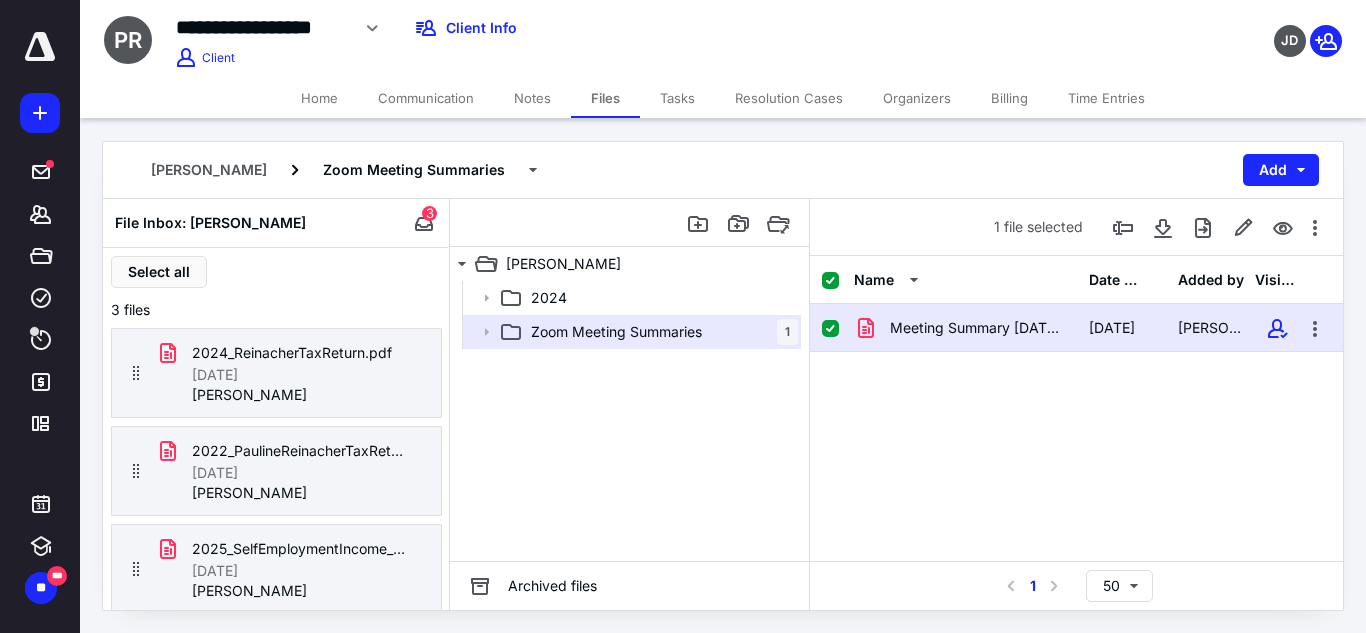 click on "Home" at bounding box center (319, 98) 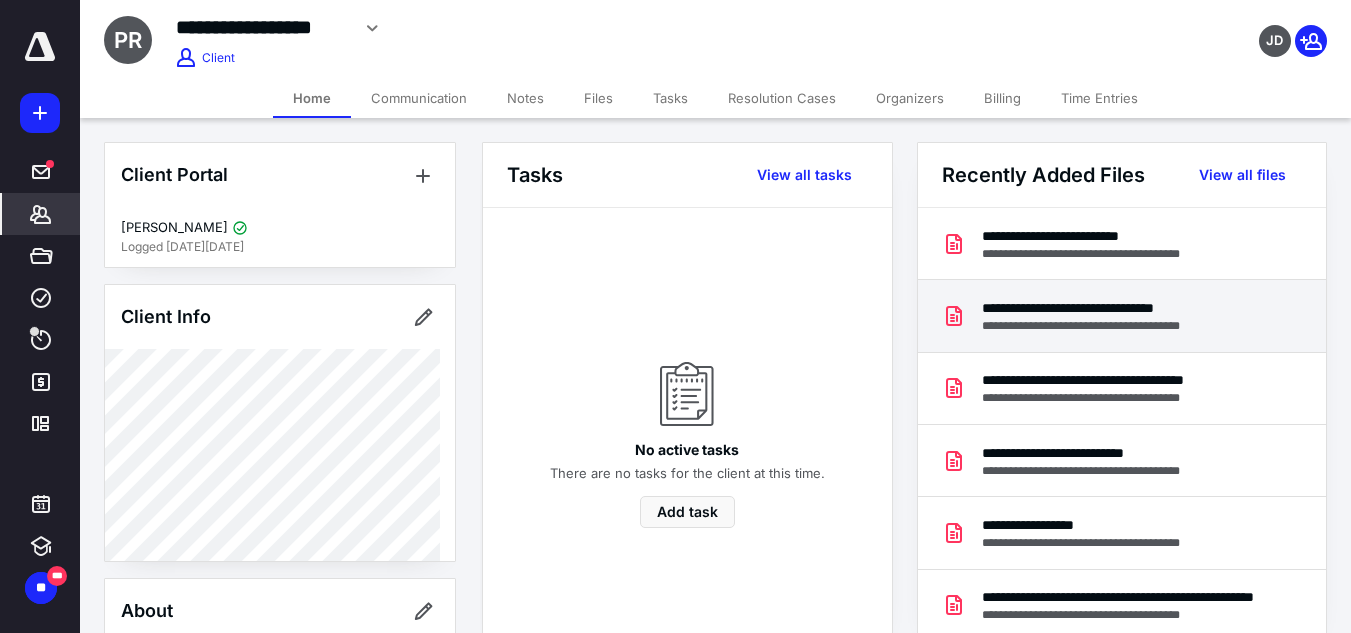 click on "**********" at bounding box center [1106, 308] 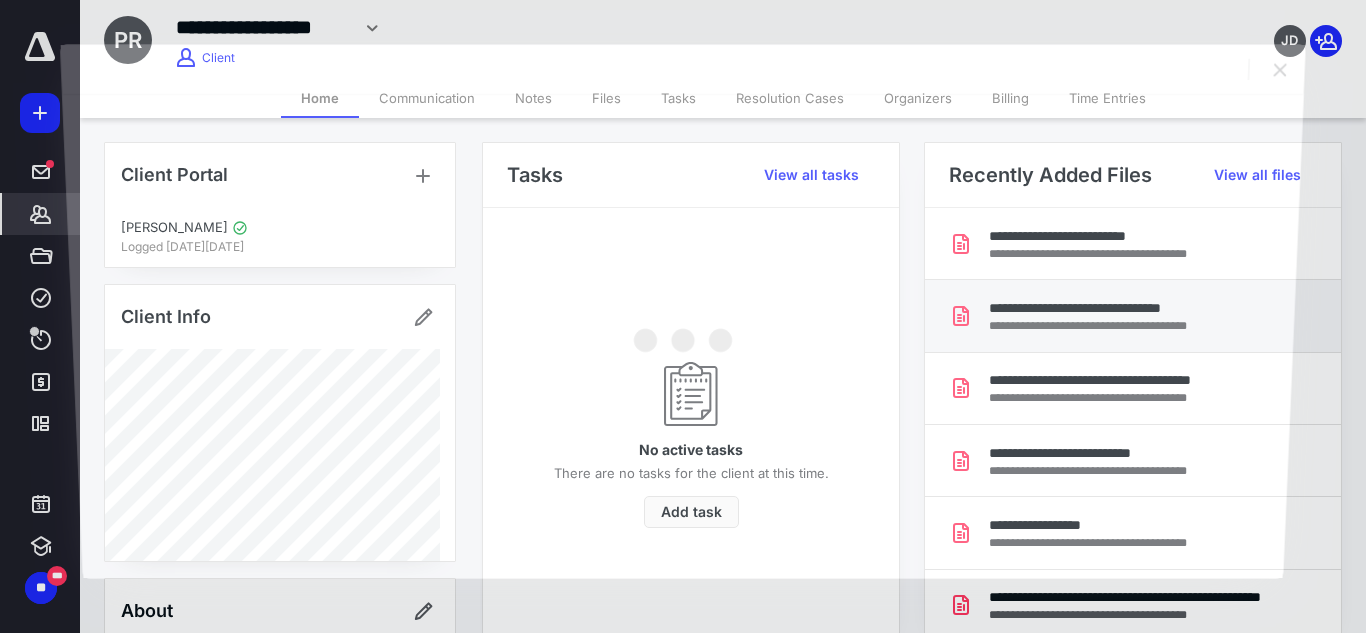 click at bounding box center [683, 336] 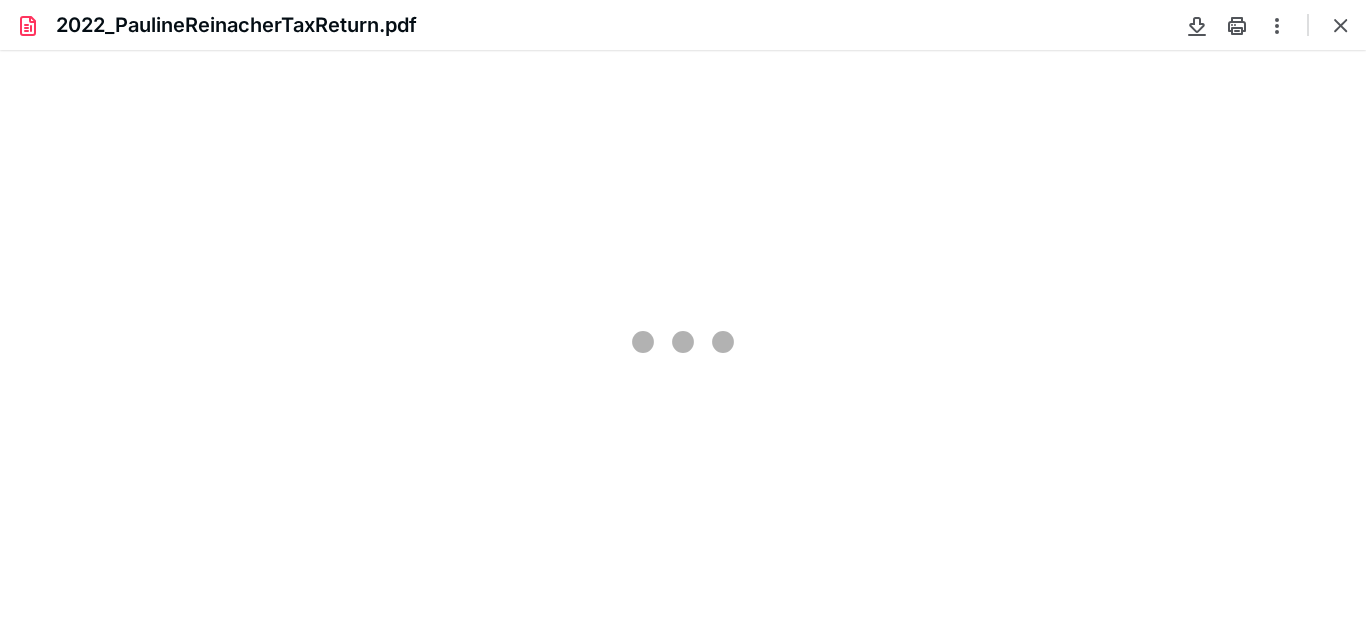 scroll, scrollTop: 0, scrollLeft: 0, axis: both 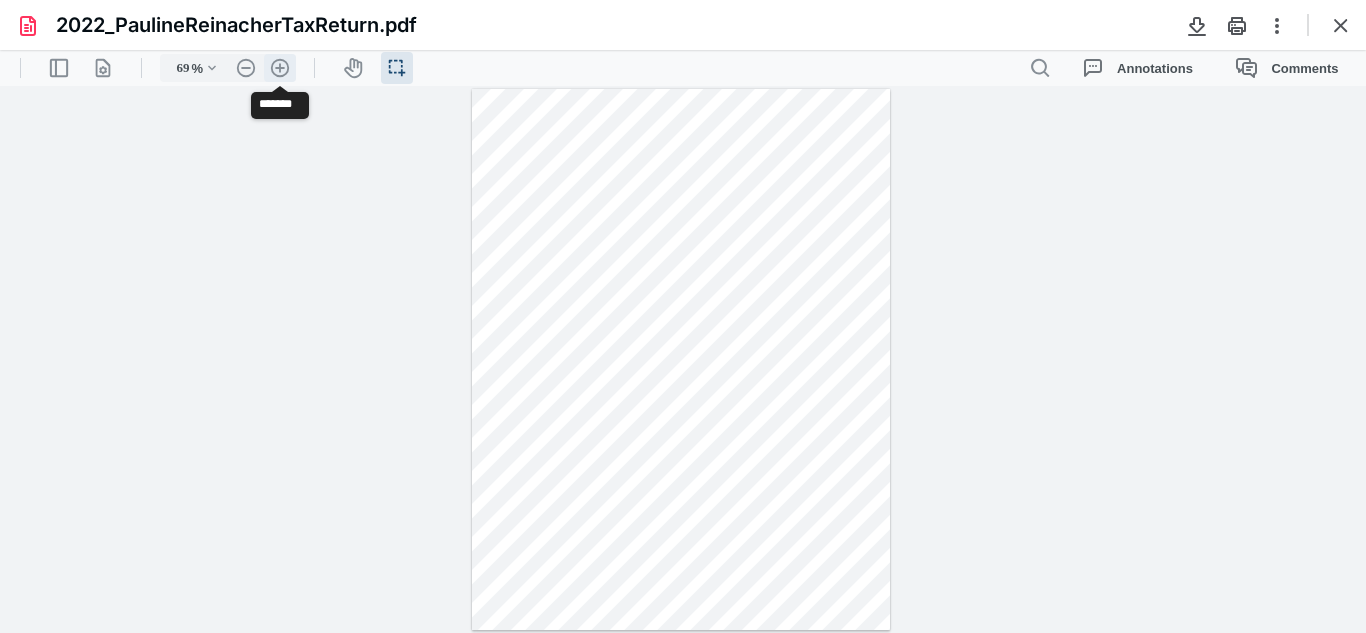 click on ".cls-1{fill:#abb0c4;} icon - header - zoom - in - line" at bounding box center [280, 68] 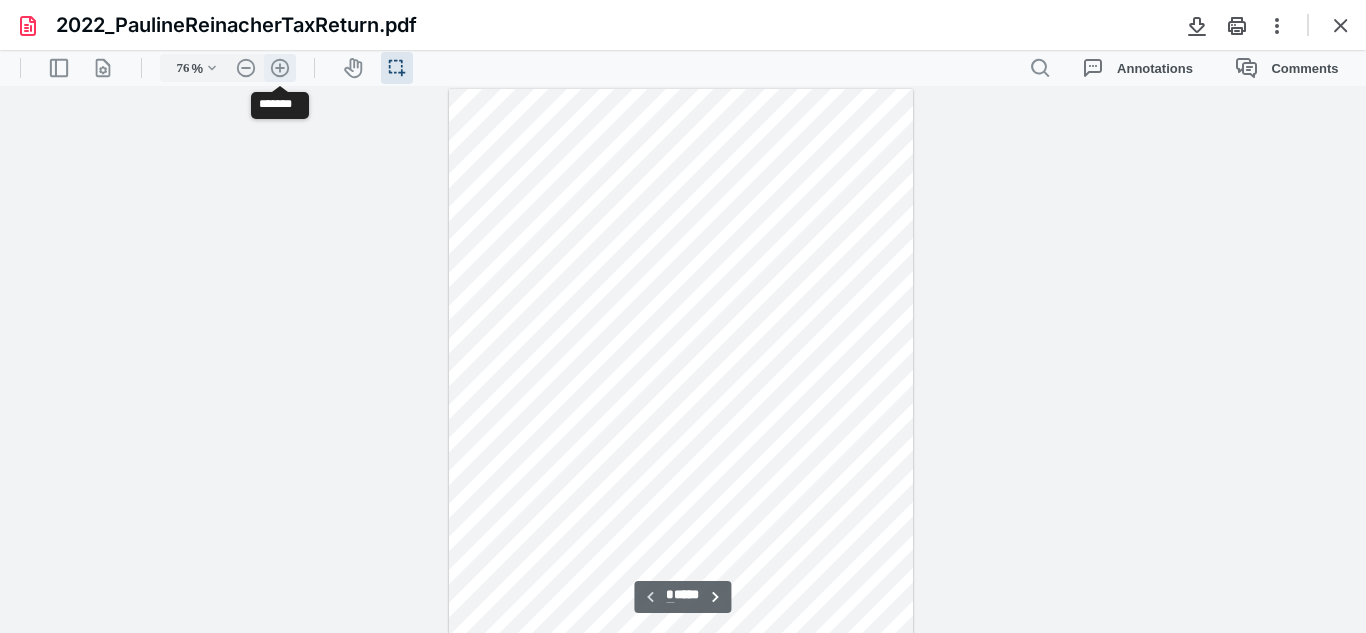 click on ".cls-1{fill:#abb0c4;} icon - header - zoom - in - line" at bounding box center (280, 68) 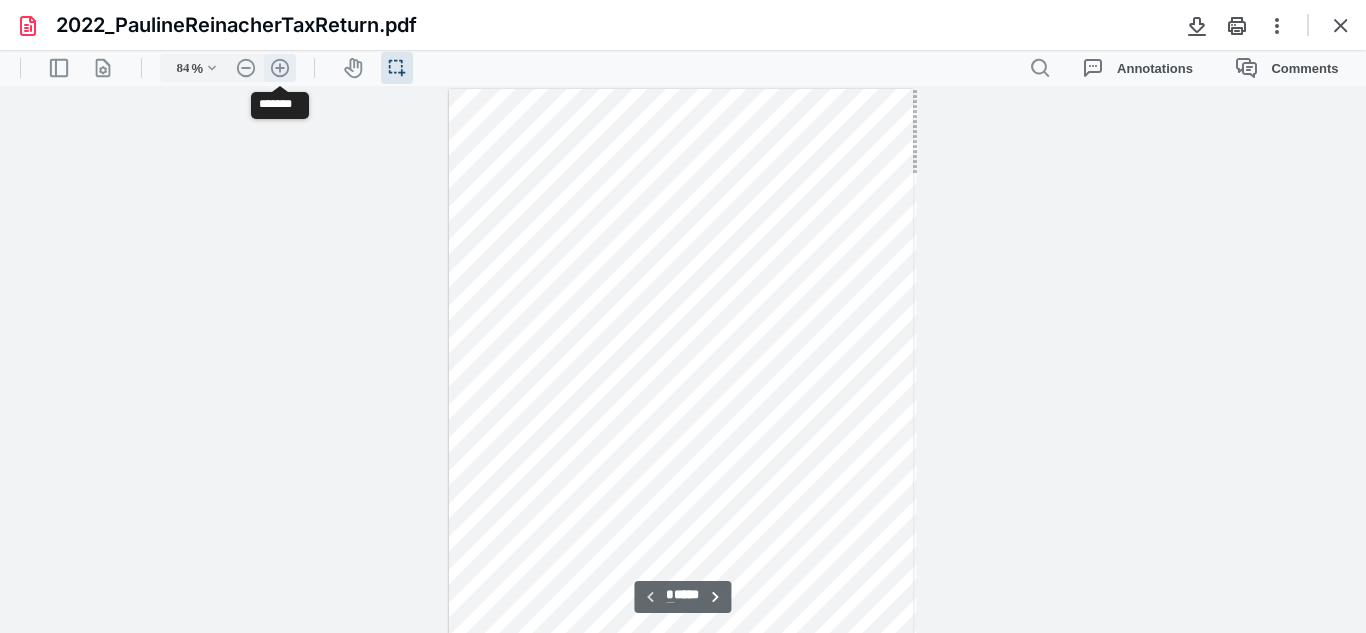 scroll, scrollTop: 56, scrollLeft: 0, axis: vertical 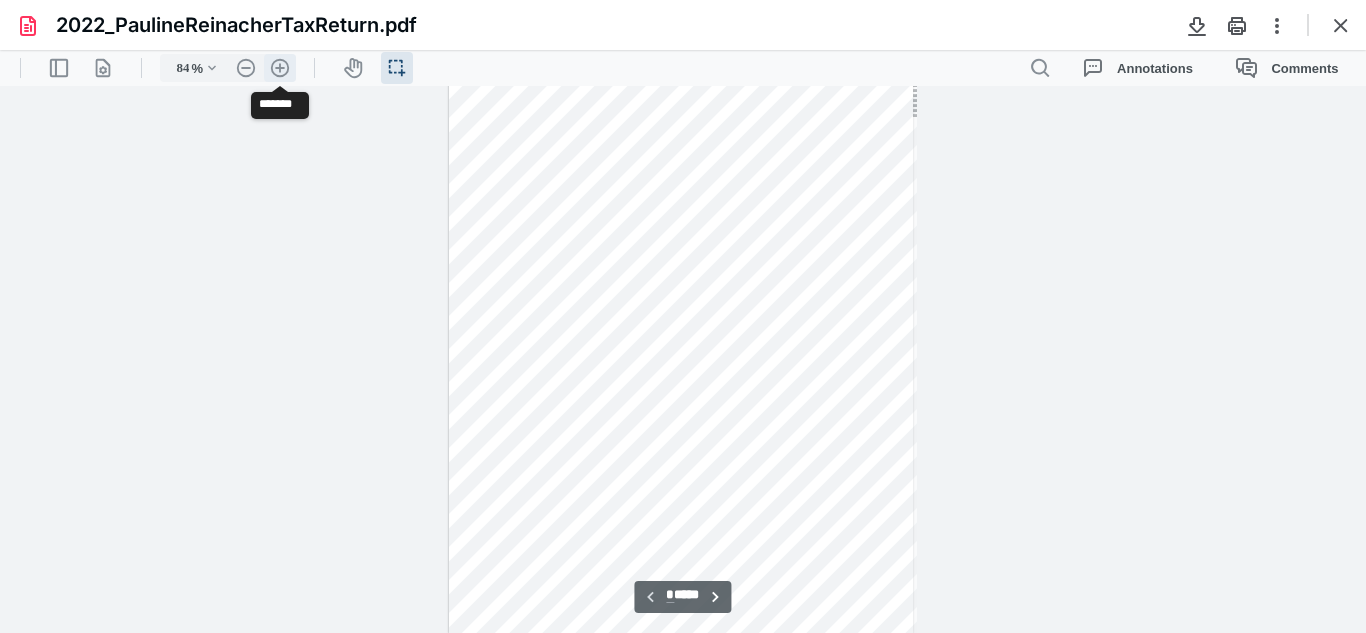 click on ".cls-1{fill:#abb0c4;} icon - header - zoom - in - line" at bounding box center (280, 68) 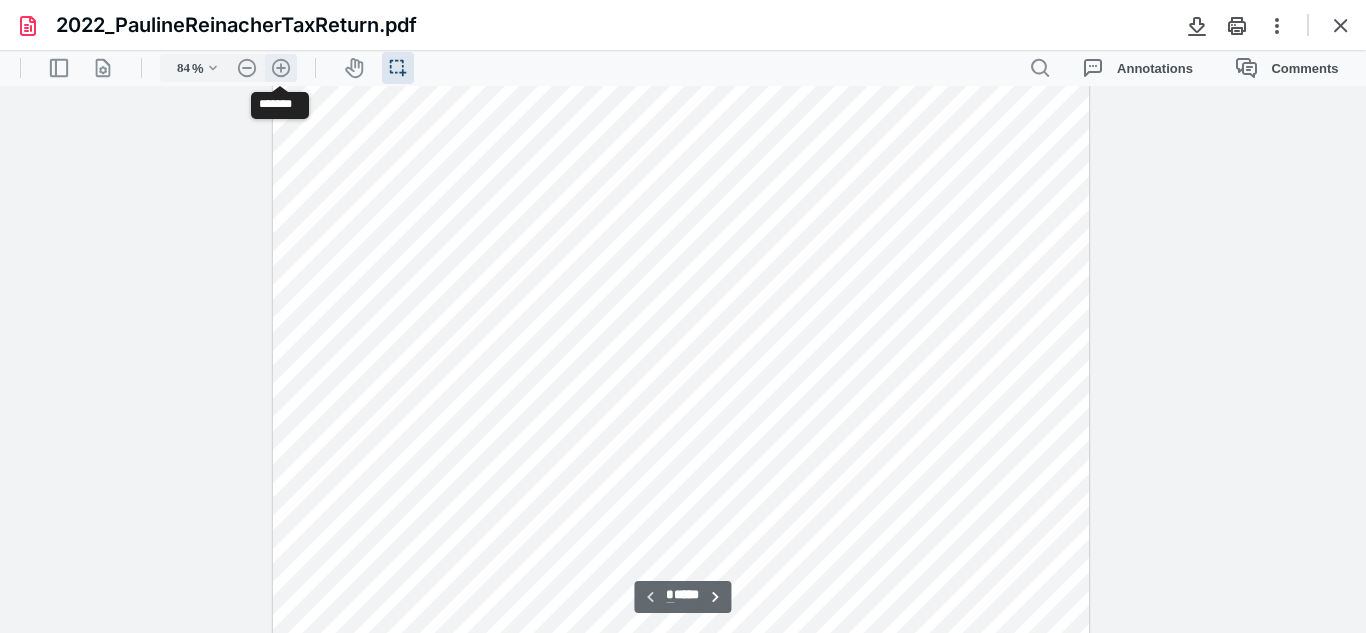 type on "134" 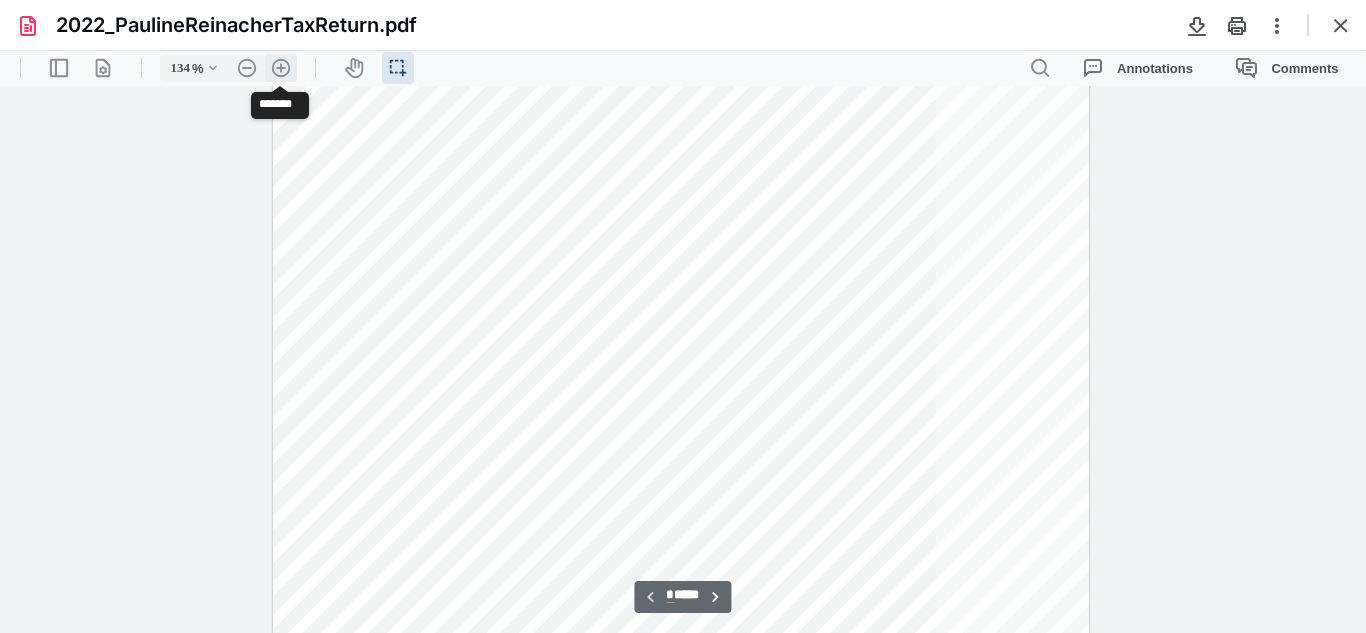 scroll, scrollTop: 242, scrollLeft: 0, axis: vertical 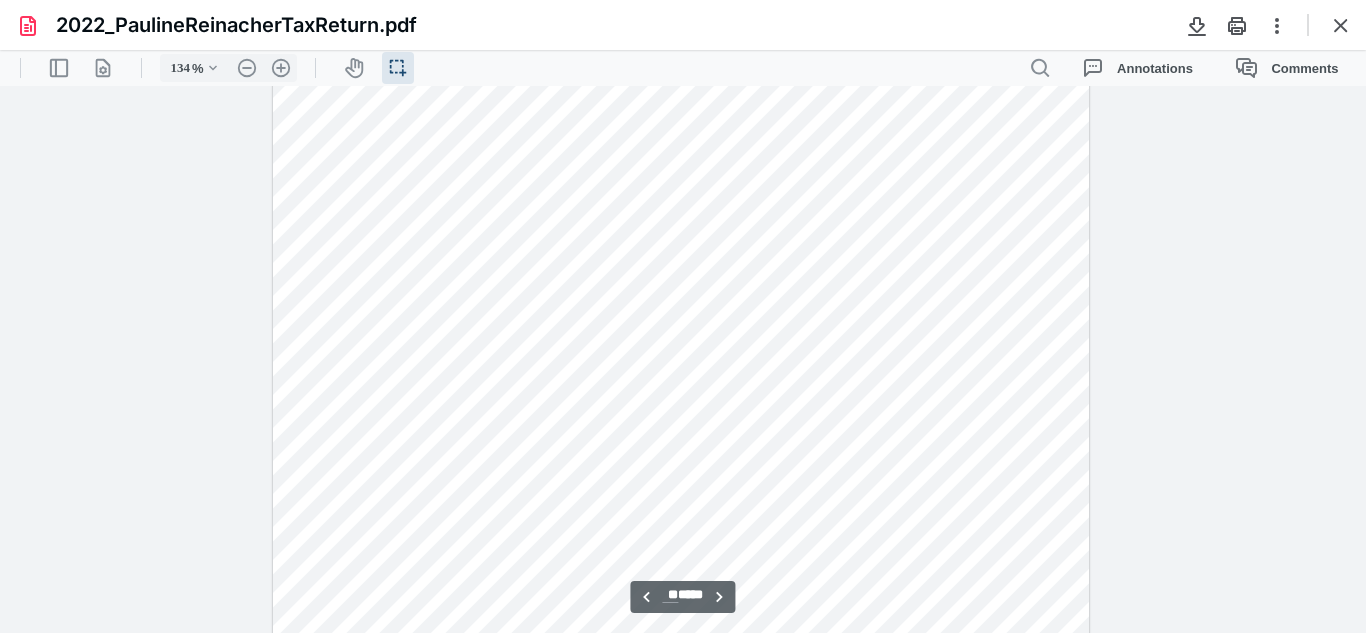 type on "**" 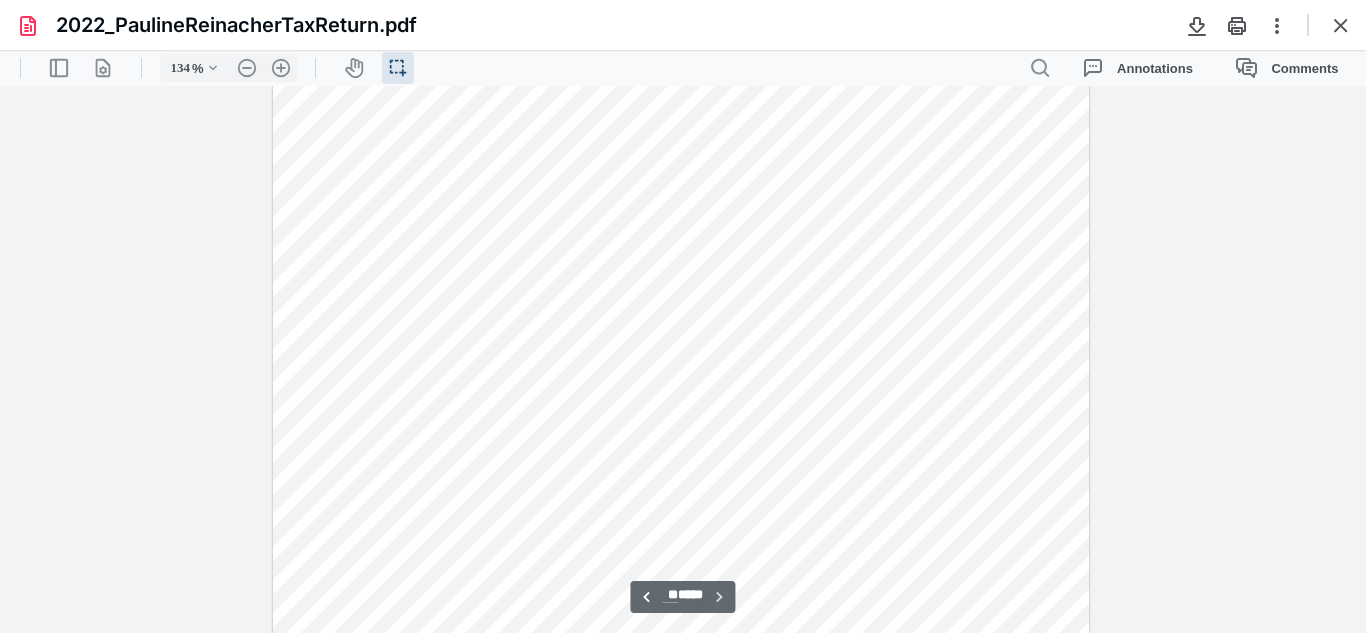 scroll, scrollTop: 14377, scrollLeft: 0, axis: vertical 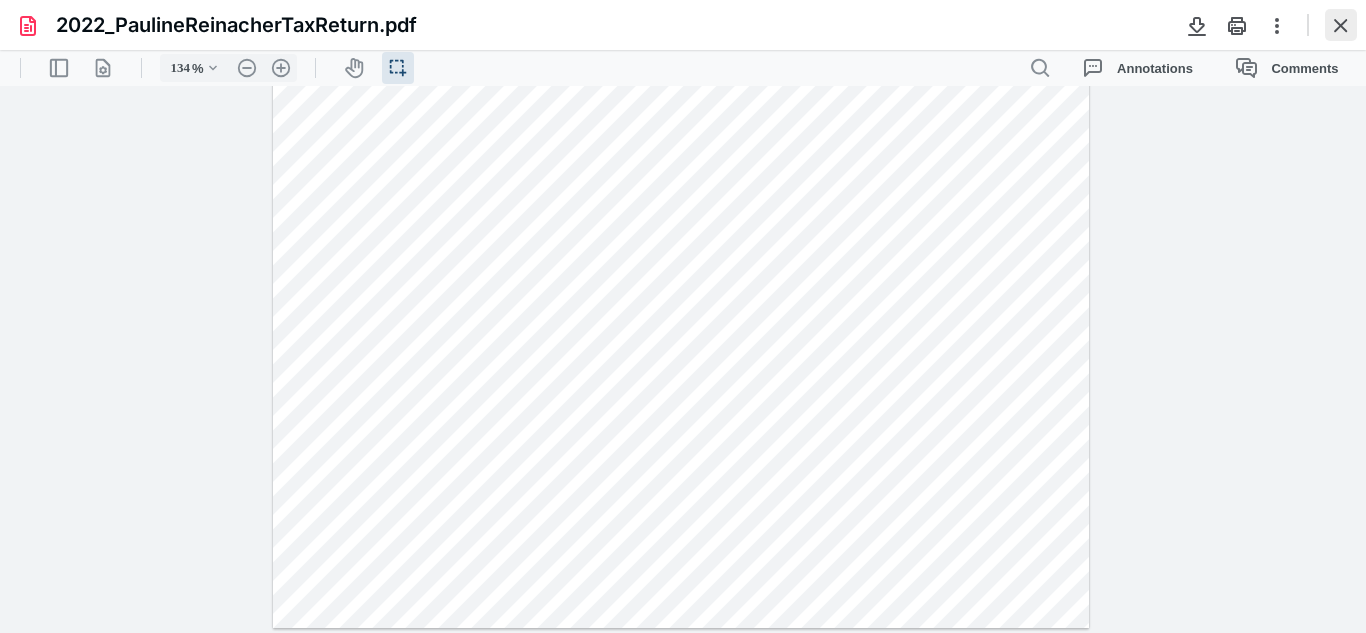 click at bounding box center [1341, 25] 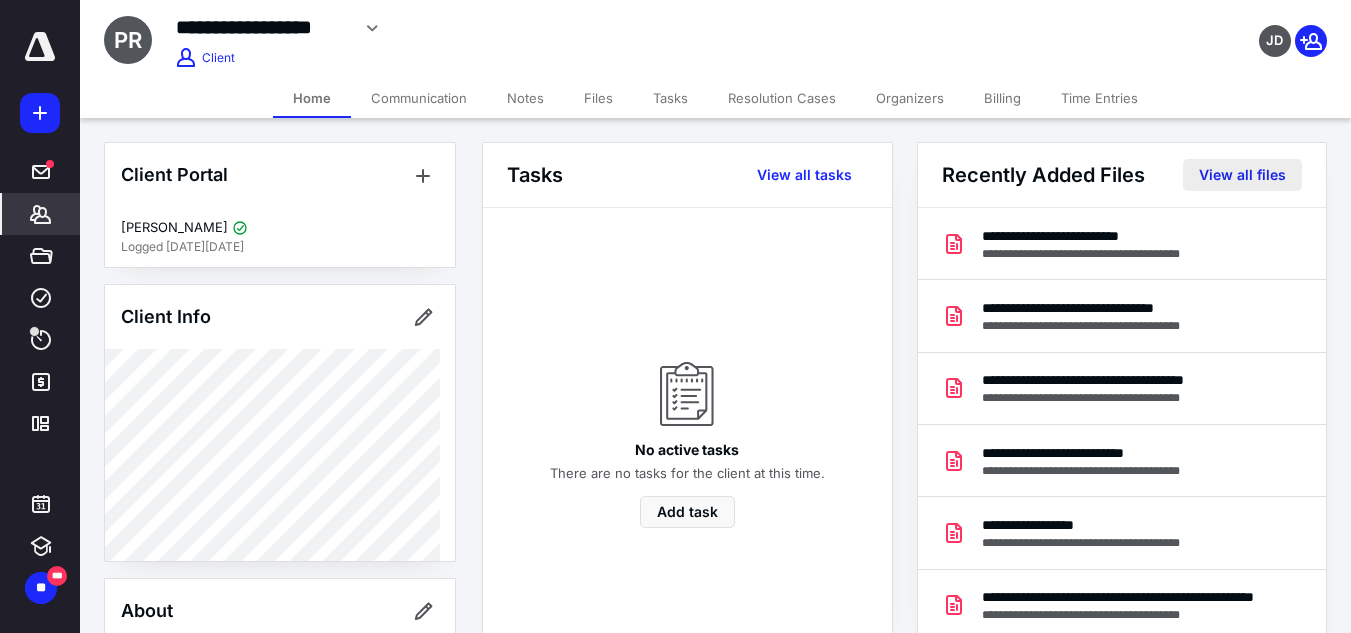 click on "View all files" at bounding box center [1242, 175] 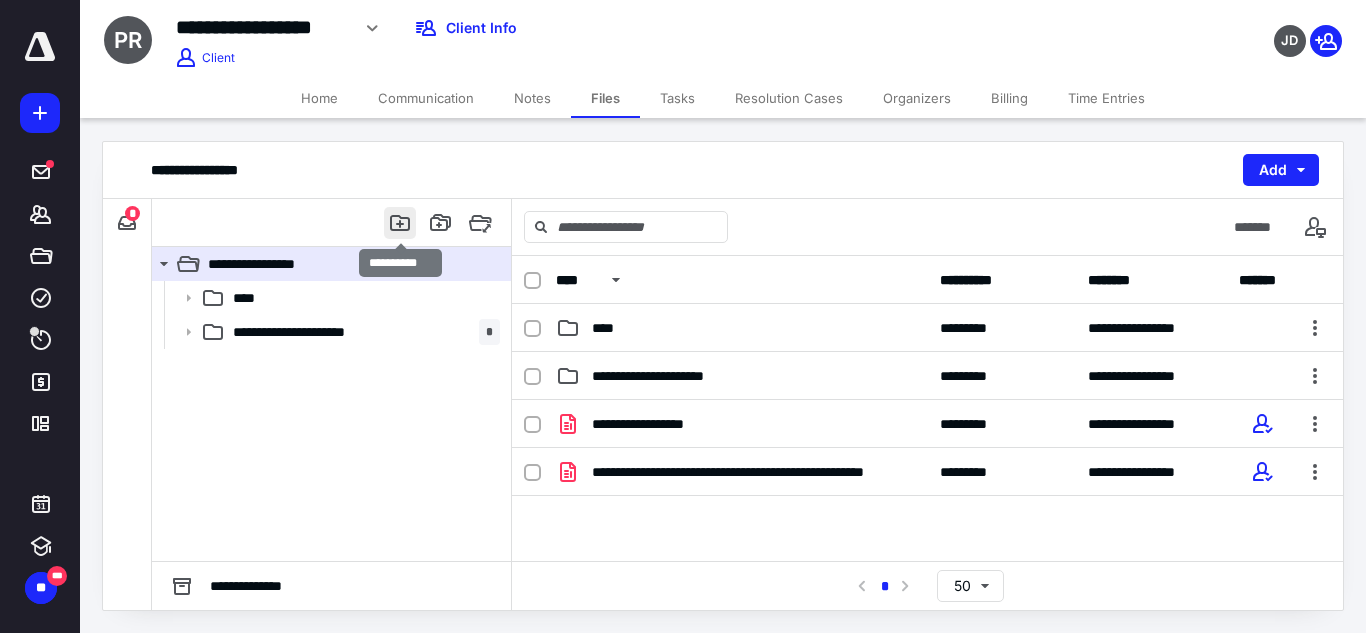 click at bounding box center [400, 223] 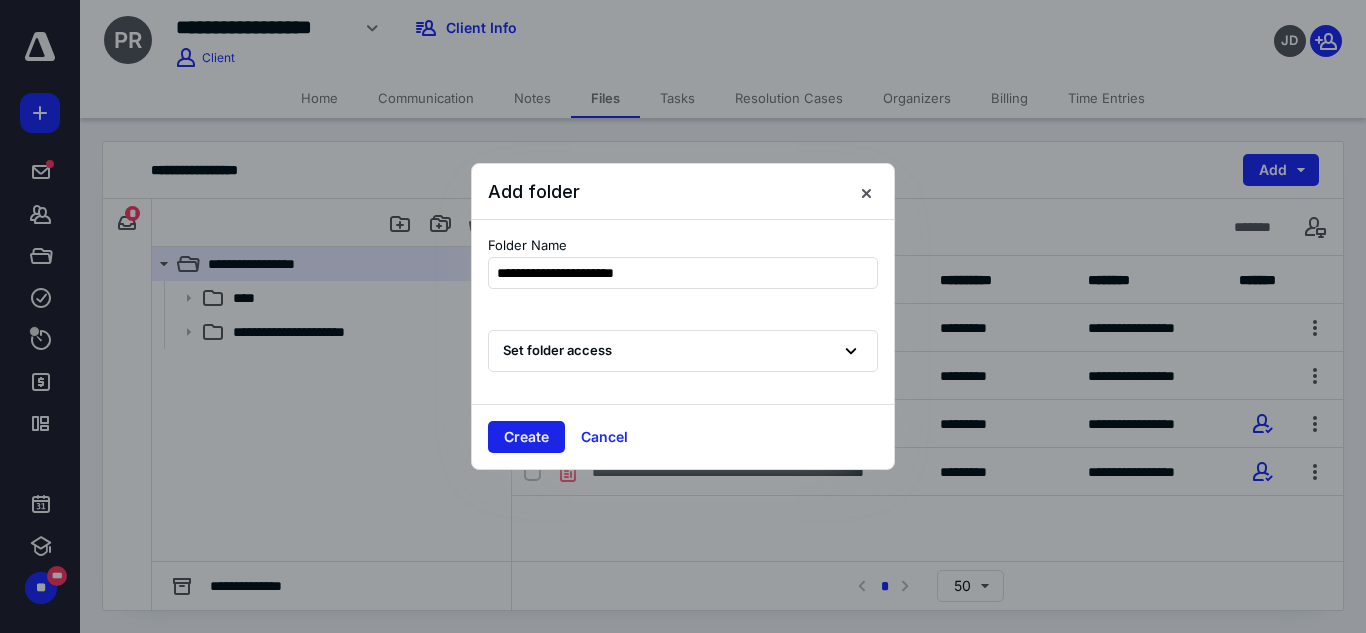 type on "**********" 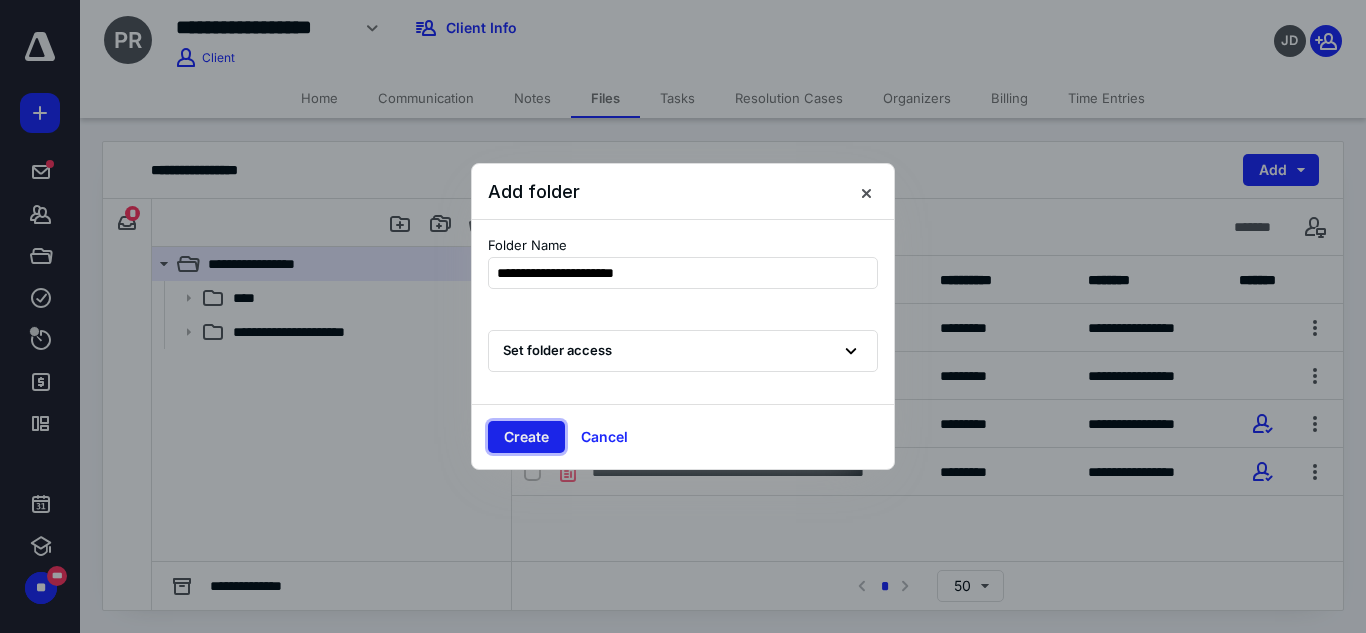click on "Create" at bounding box center [526, 437] 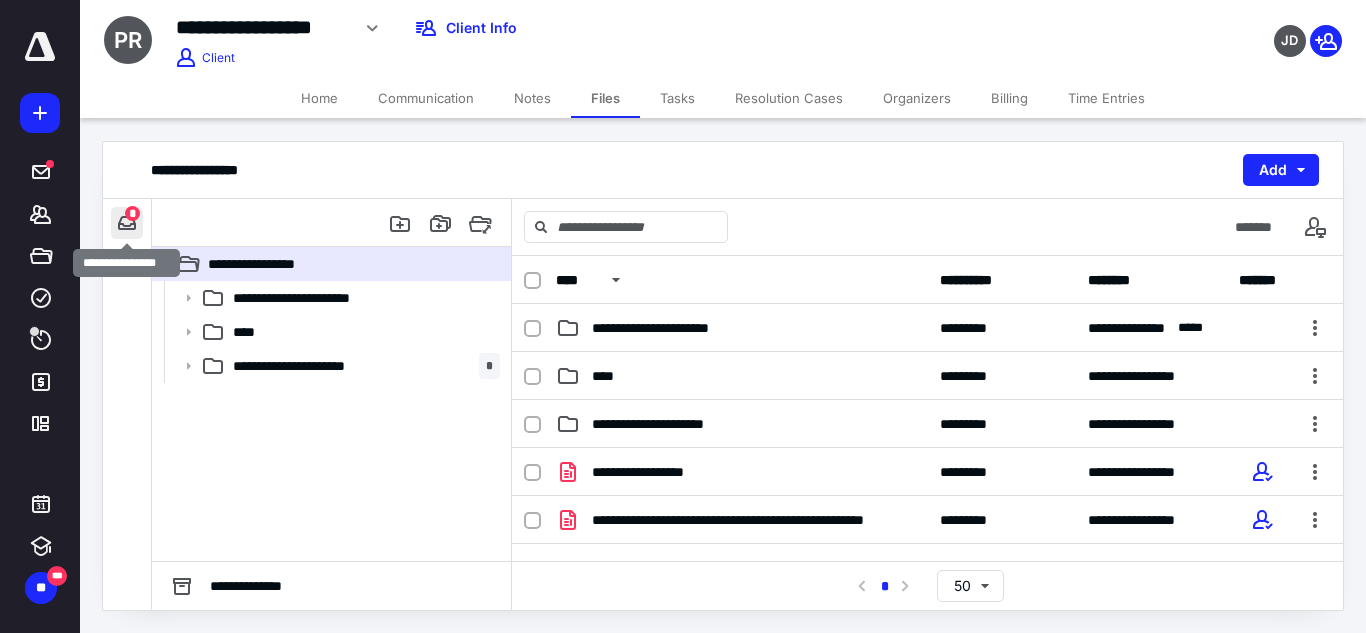 click at bounding box center [127, 223] 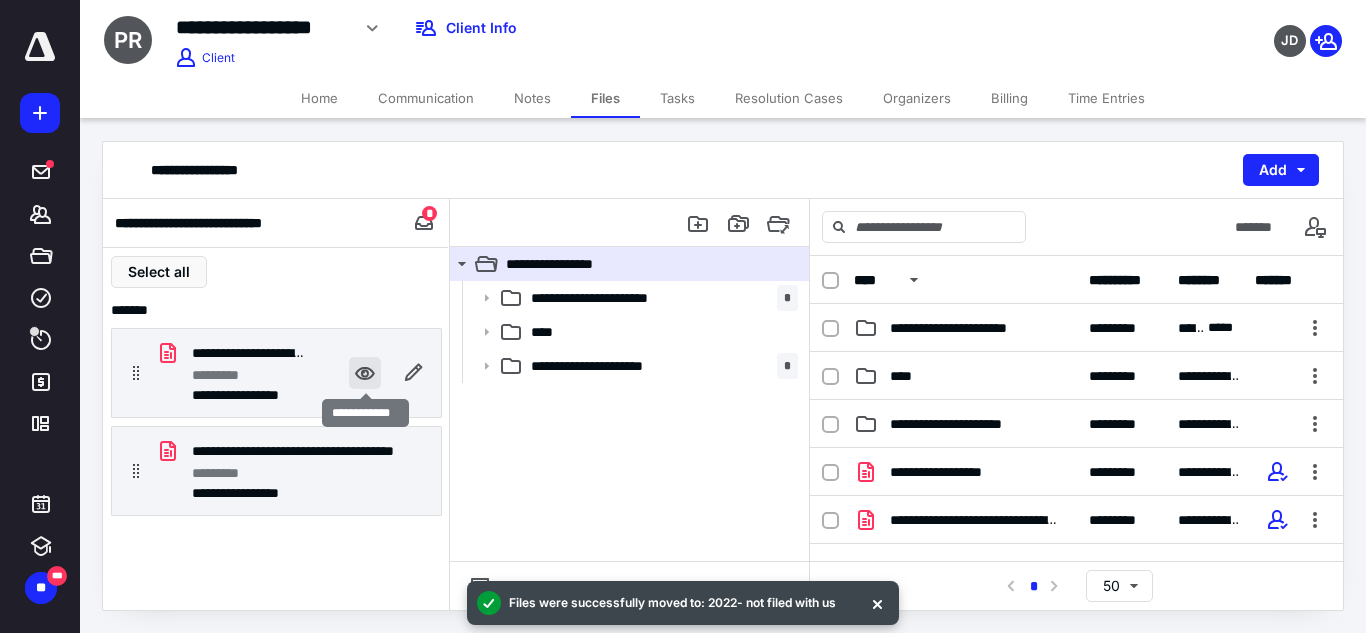 click at bounding box center [365, 373] 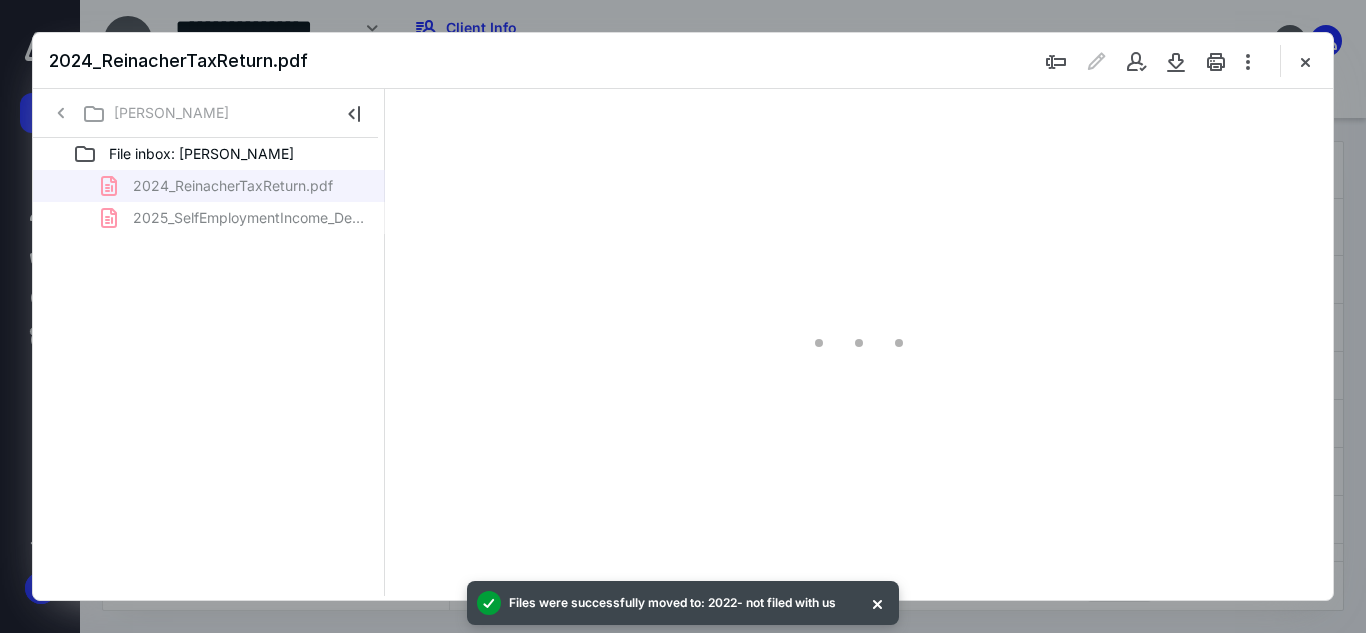 scroll, scrollTop: 0, scrollLeft: 0, axis: both 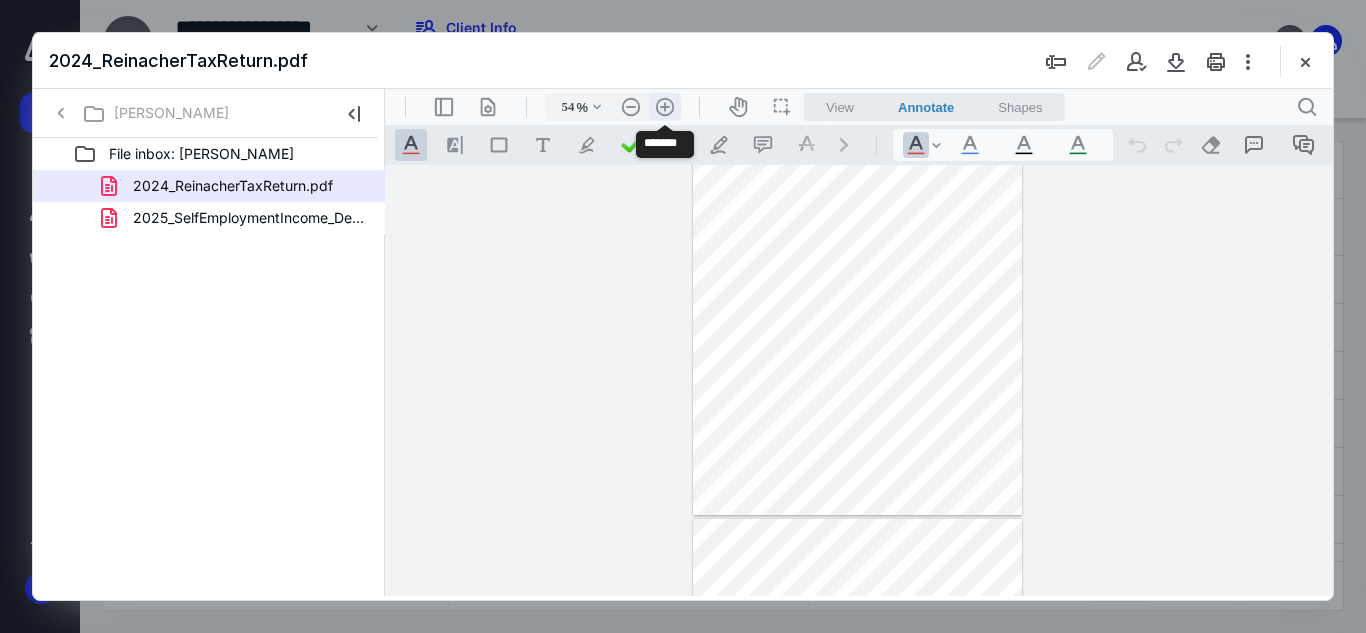 click on ".cls-1{fill:#abb0c4;} icon - header - zoom - in - line" at bounding box center (665, 107) 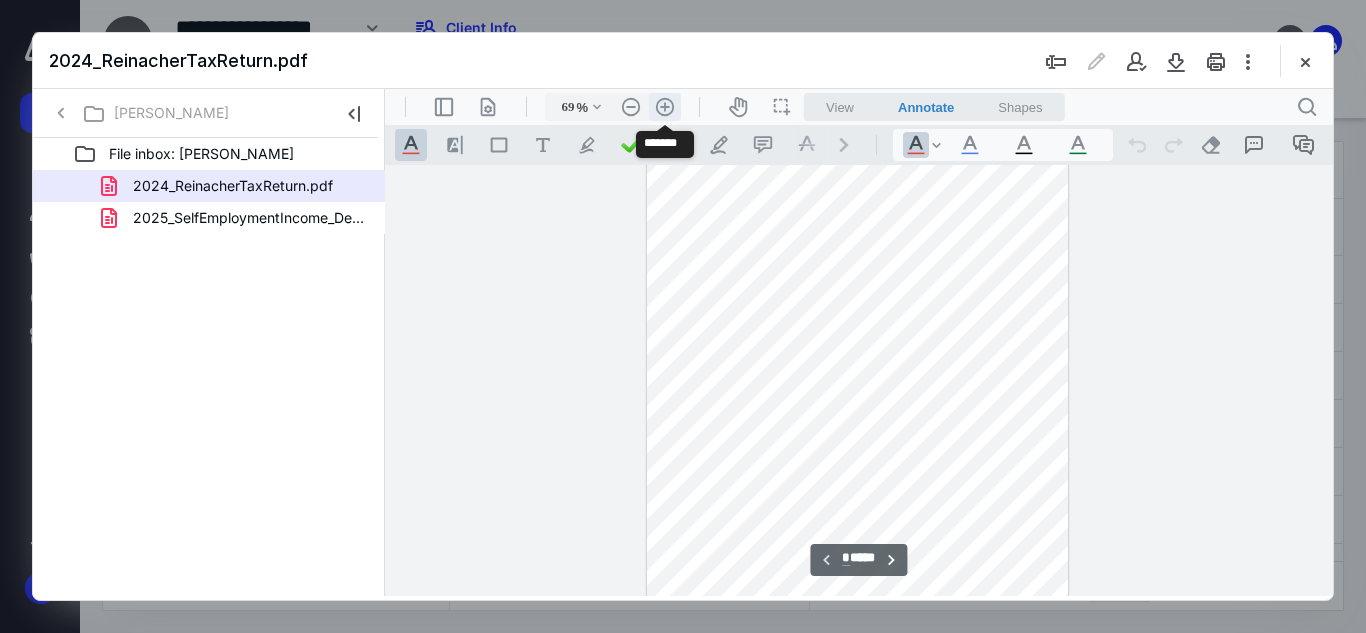 scroll, scrollTop: 150, scrollLeft: 0, axis: vertical 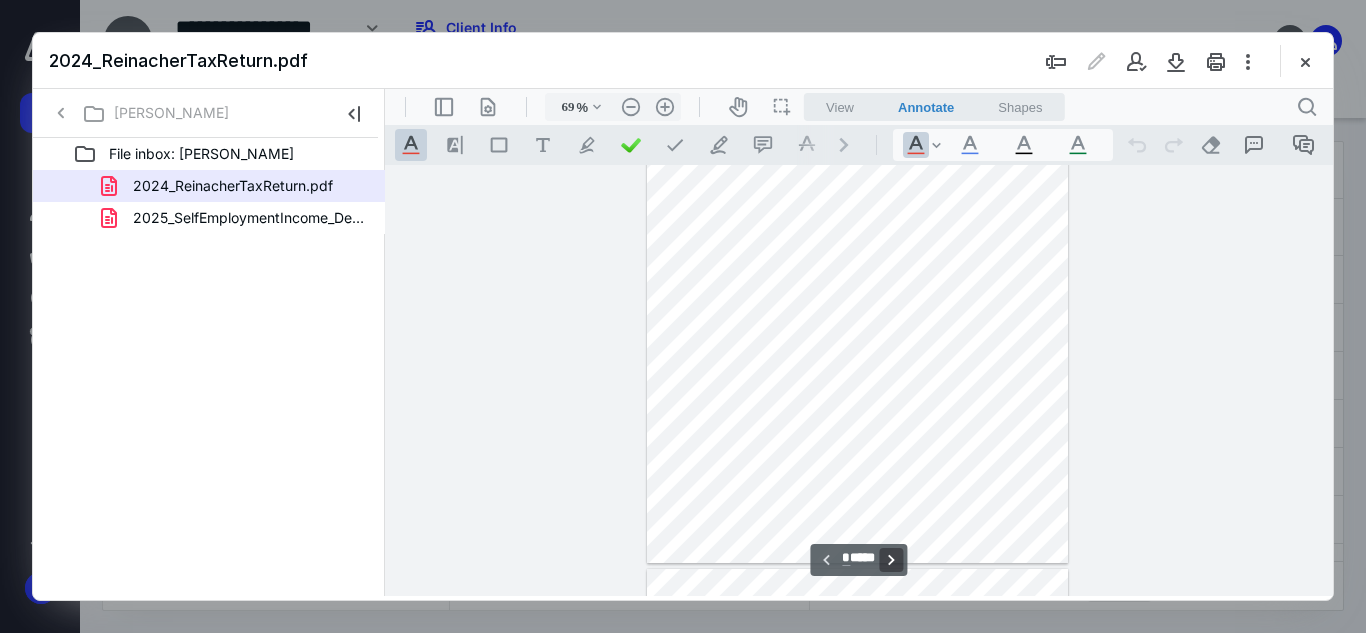 click on "**********" at bounding box center [892, 560] 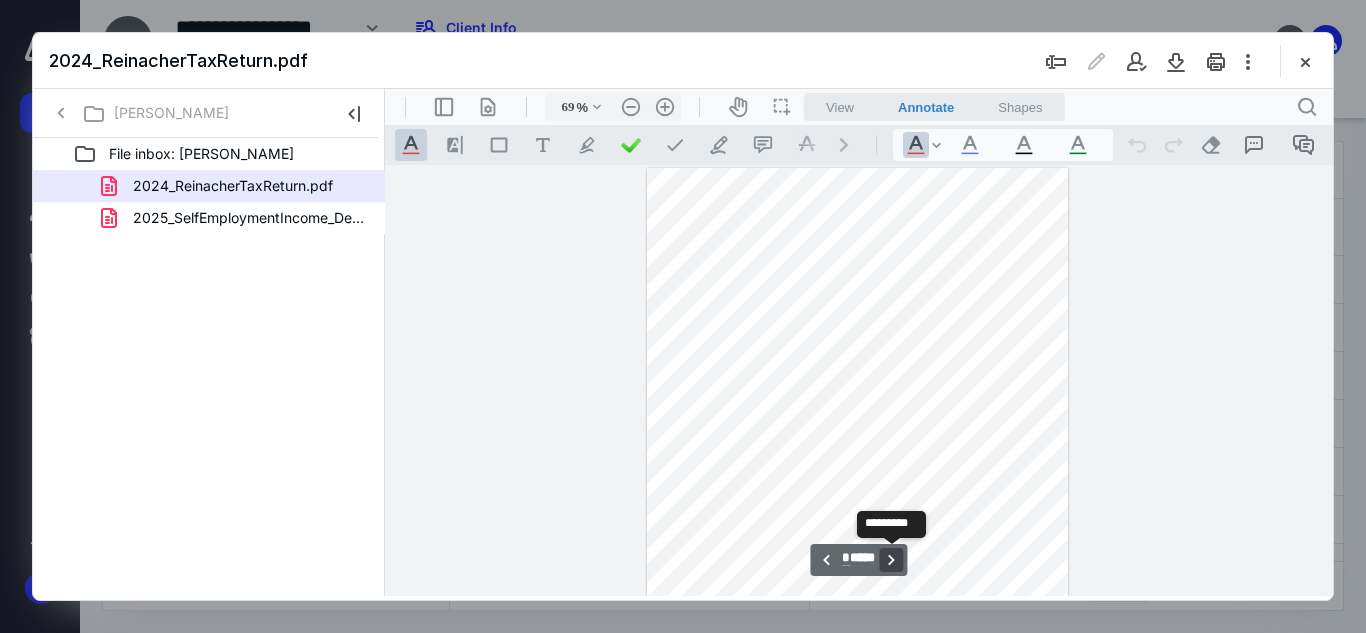 click on "**********" at bounding box center [892, 560] 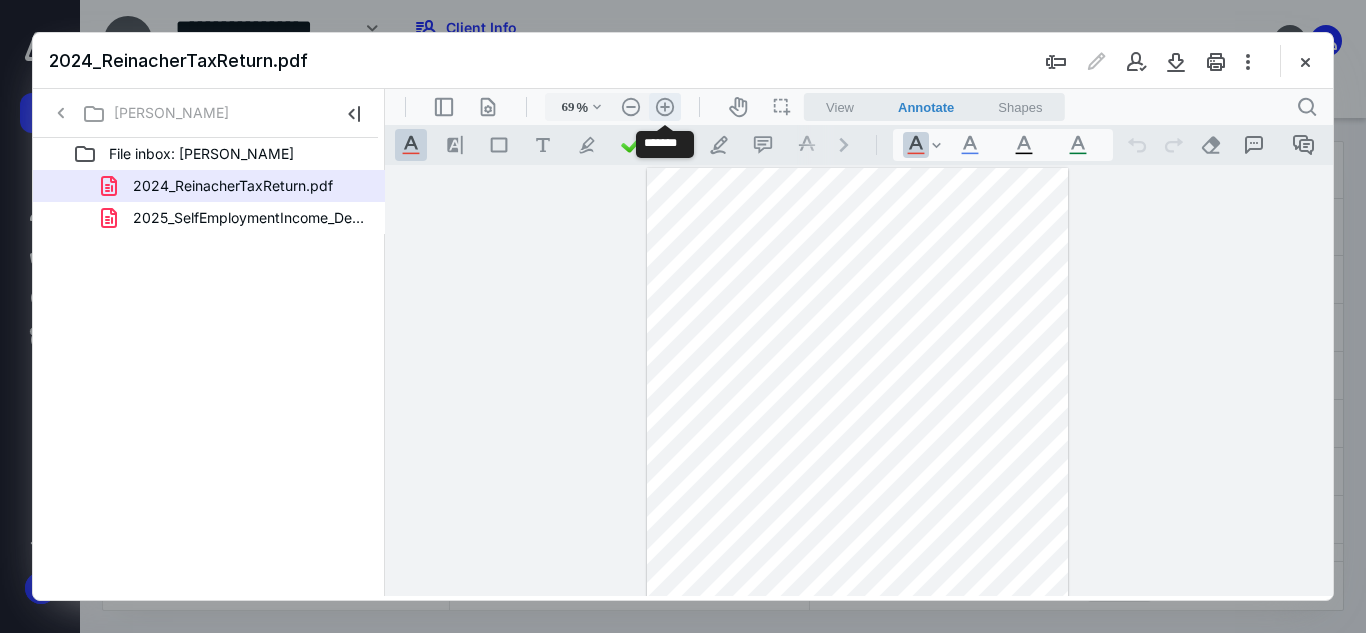 click on ".cls-1{fill:#abb0c4;} icon - header - zoom - in - line" at bounding box center (665, 107) 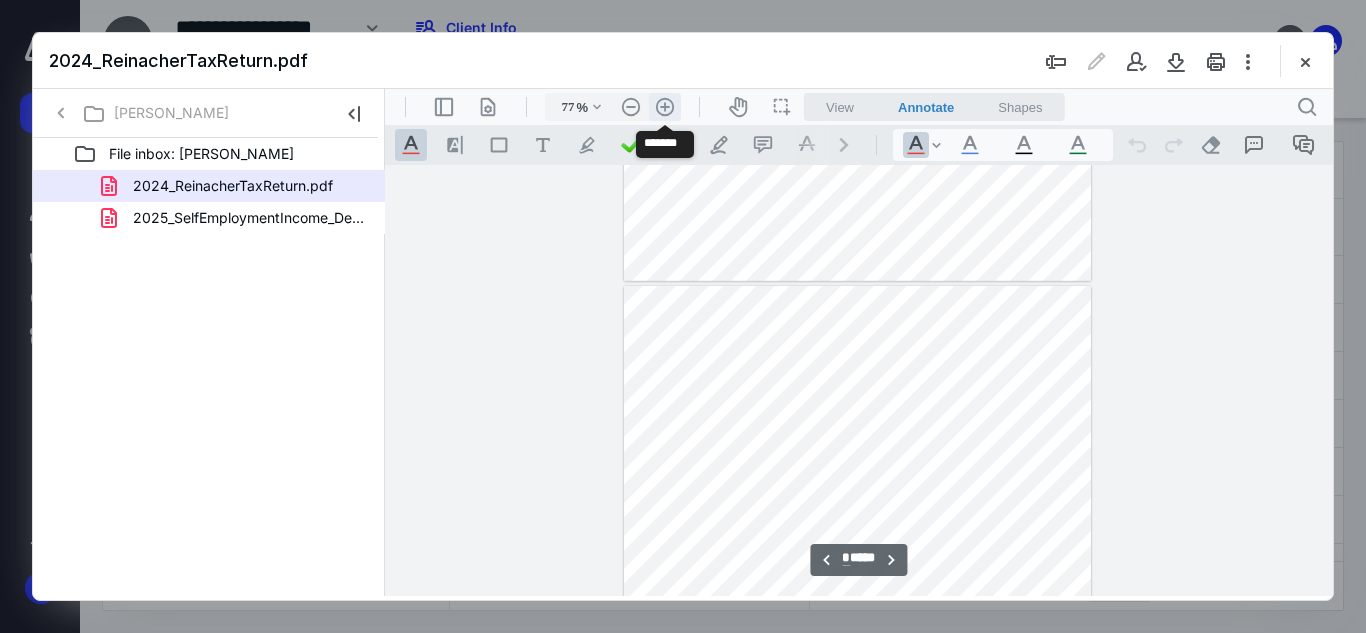 scroll, scrollTop: 1241, scrollLeft: 0, axis: vertical 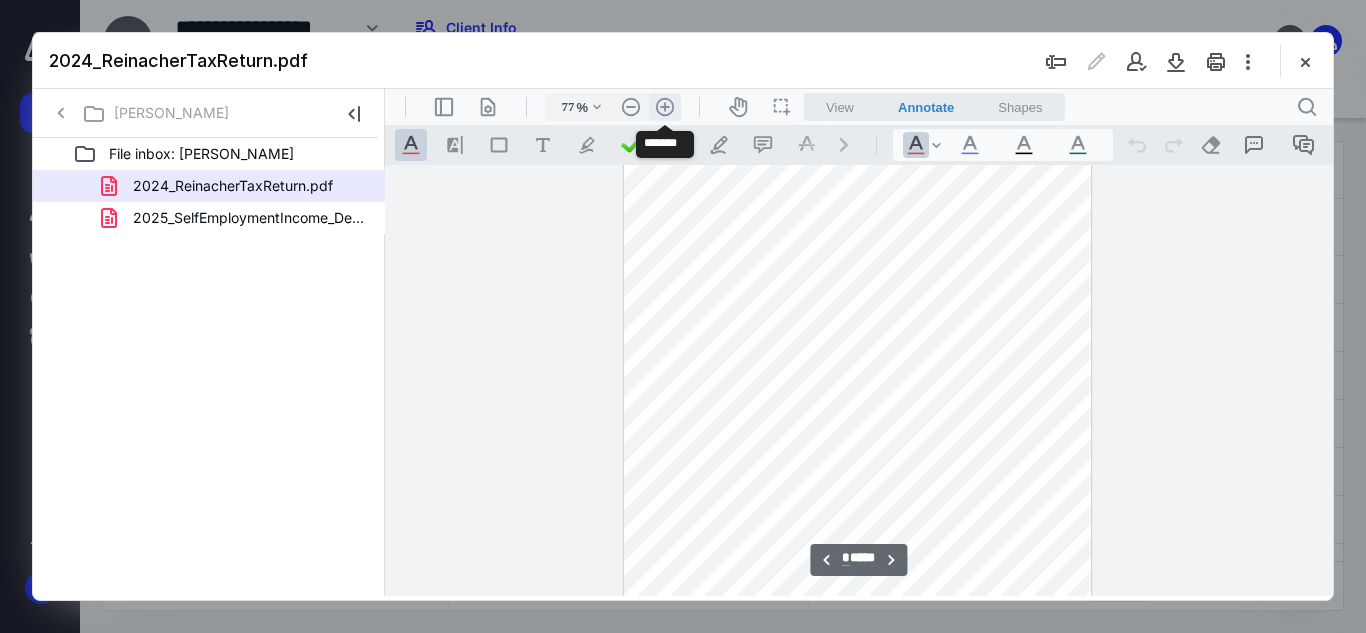 click on ".cls-1{fill:#abb0c4;} icon - header - zoom - in - line" at bounding box center [665, 107] 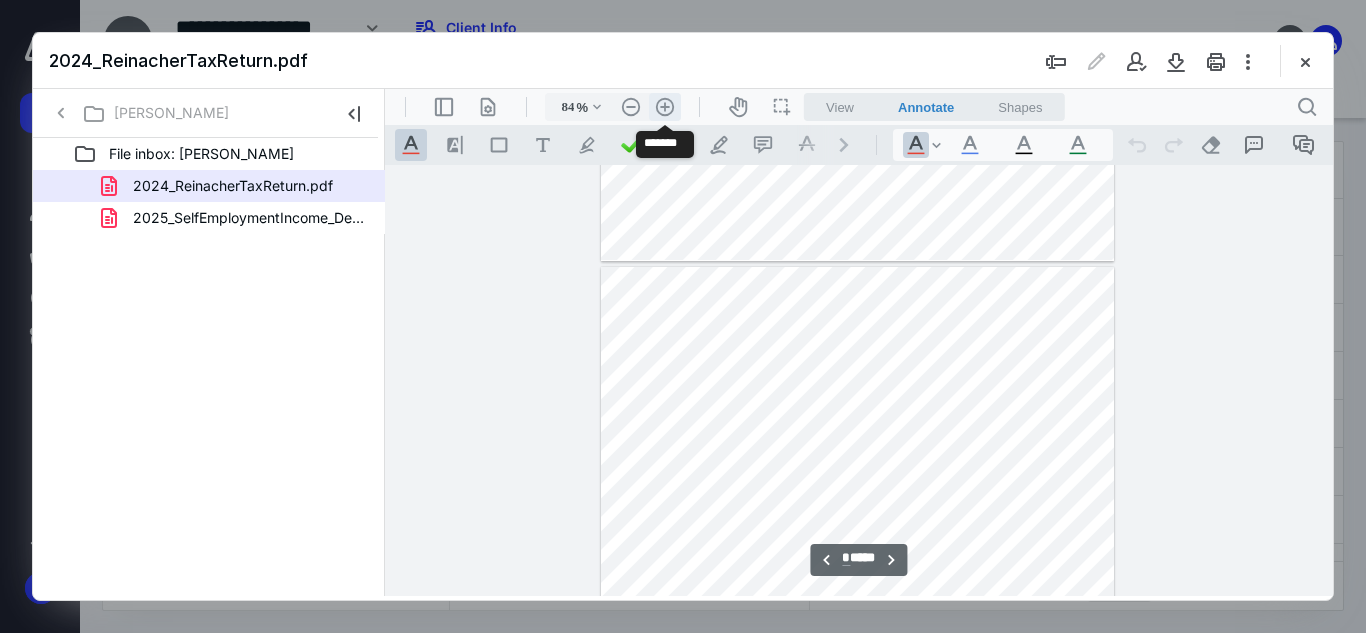 scroll, scrollTop: 1380, scrollLeft: 0, axis: vertical 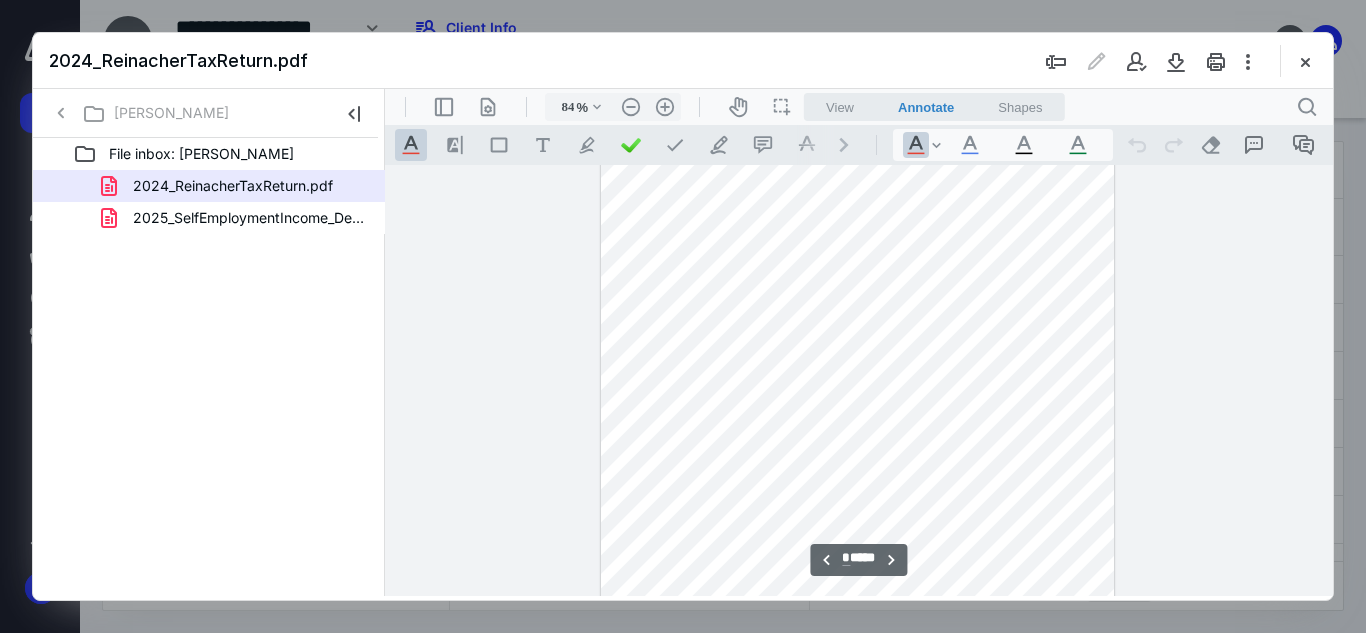drag, startPoint x: 1324, startPoint y: 219, endPoint x: 1722, endPoint y: 426, distance: 448.6123 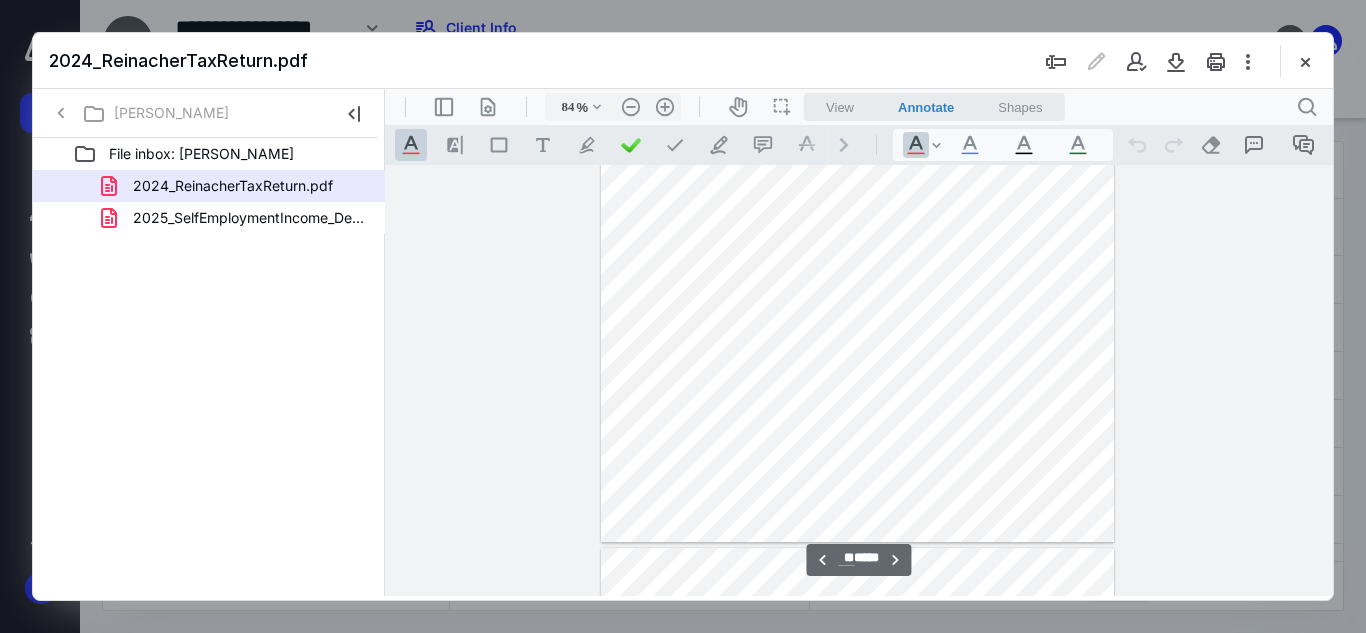 scroll, scrollTop: 7688, scrollLeft: 0, axis: vertical 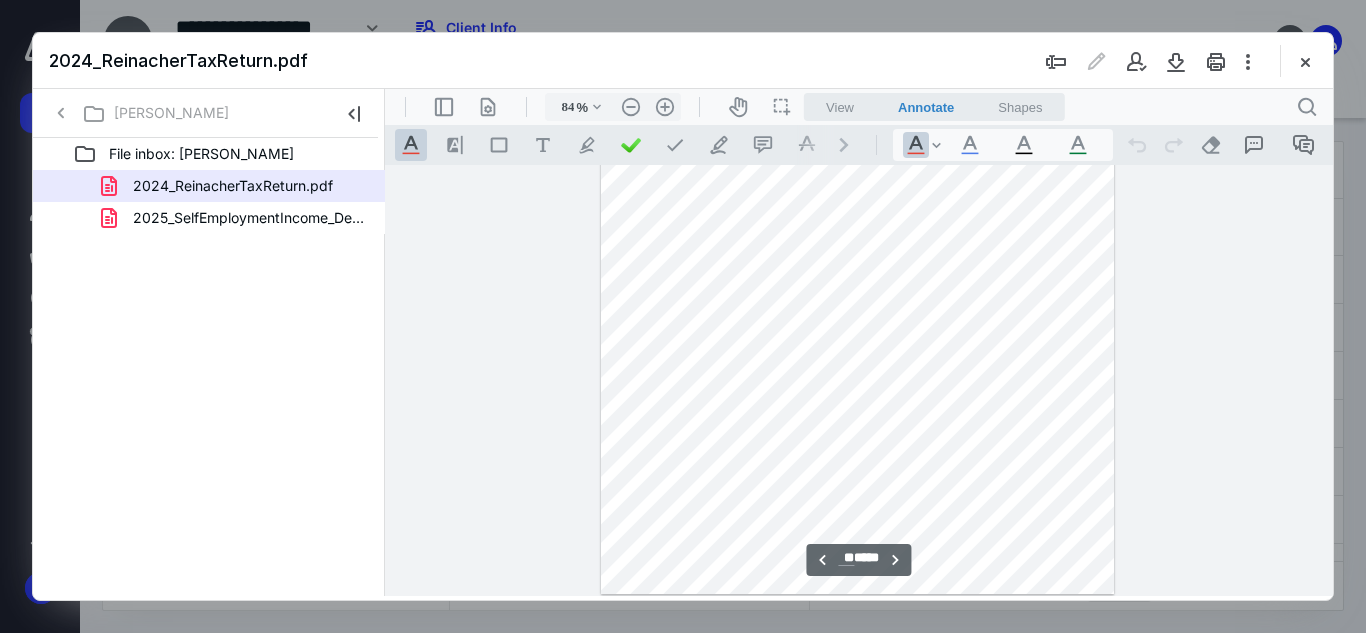 type on "**" 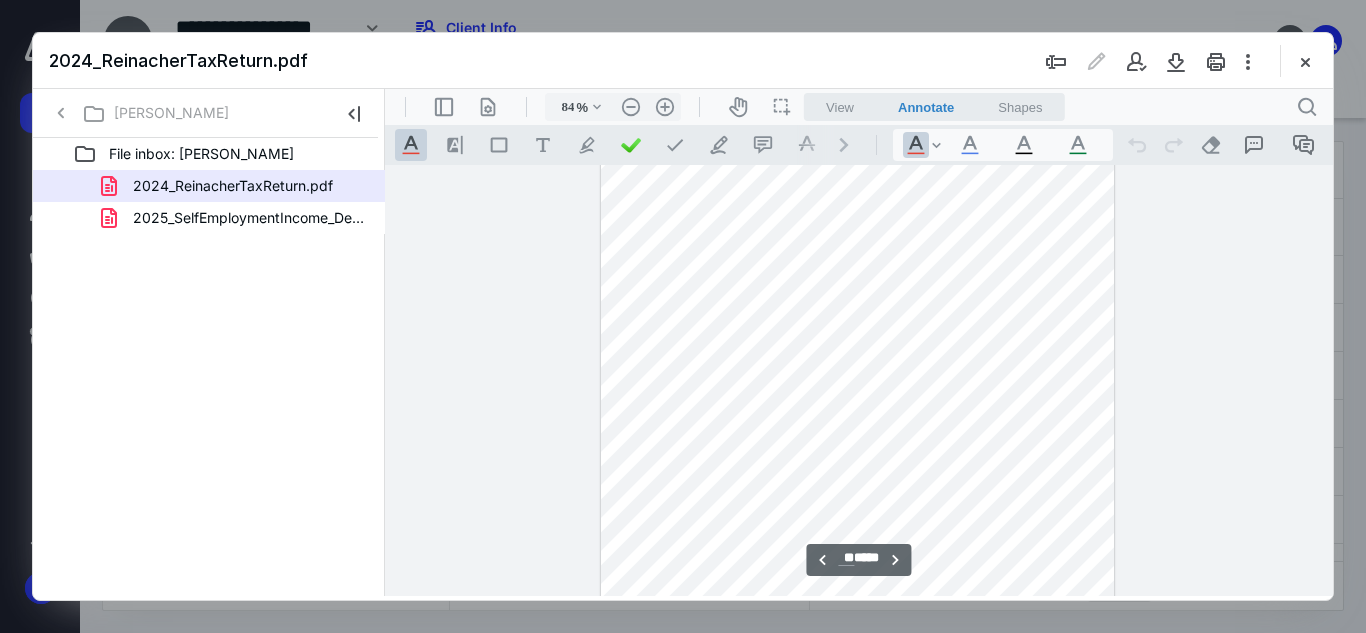 scroll, scrollTop: 10819, scrollLeft: 0, axis: vertical 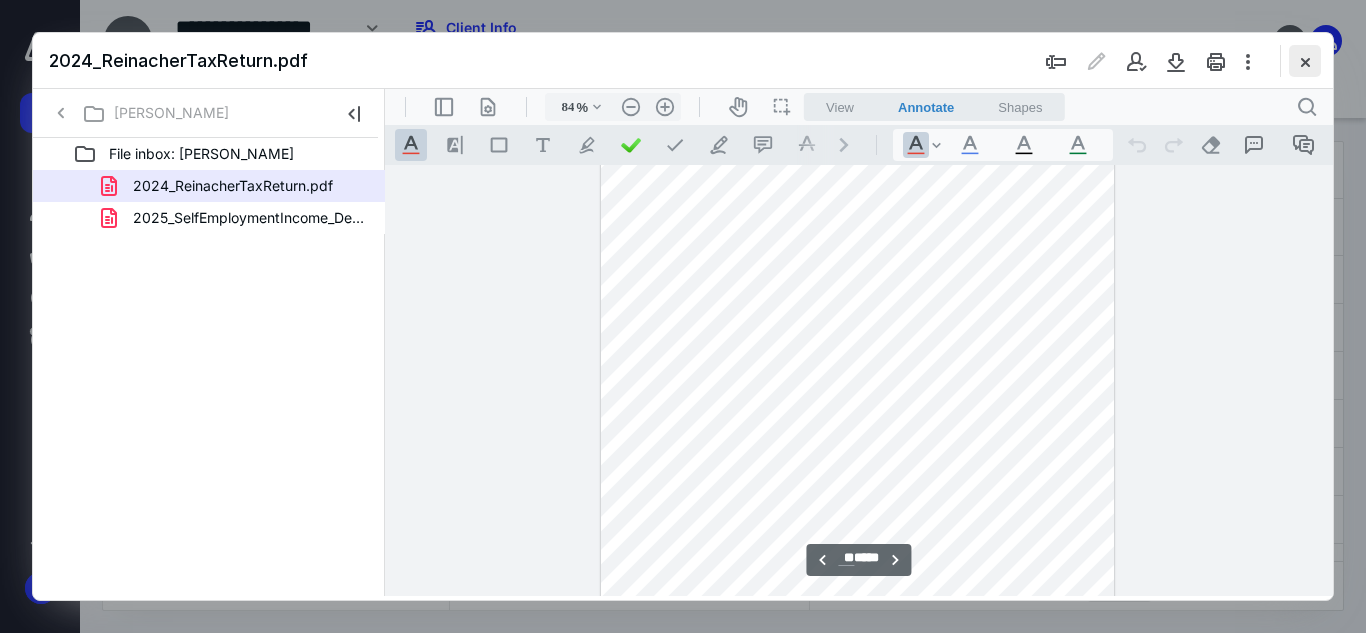 click at bounding box center [1305, 61] 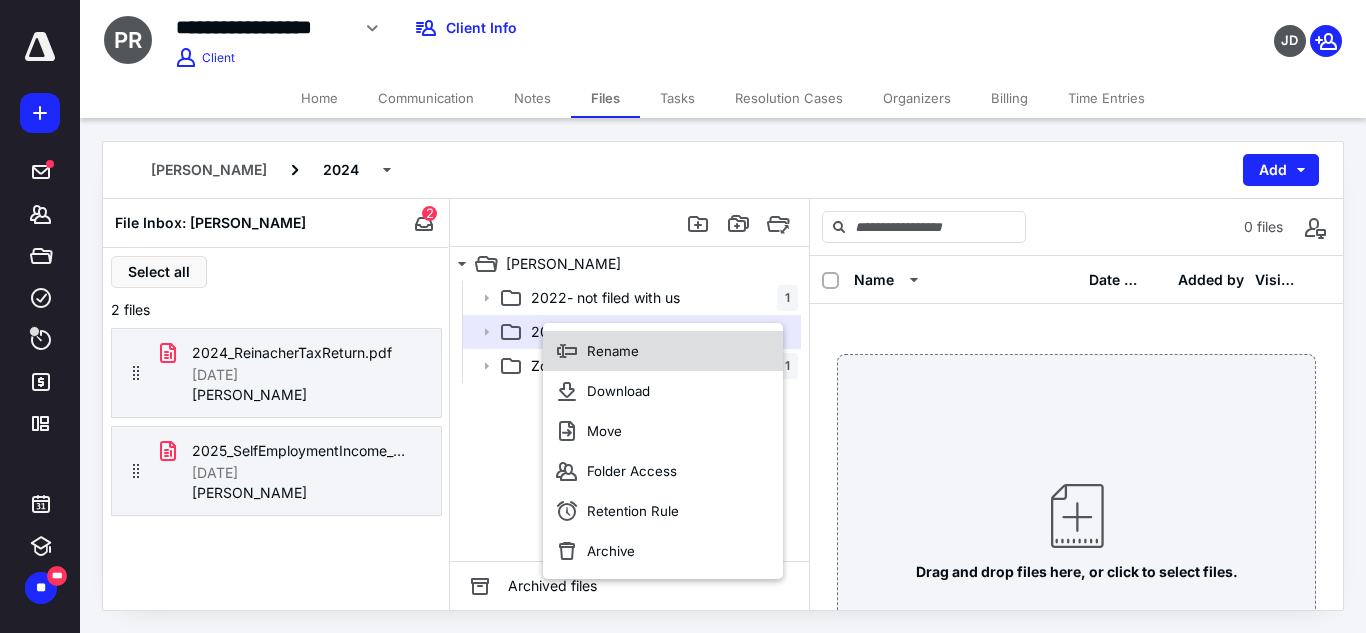 click on "Rename" at bounding box center [613, 351] 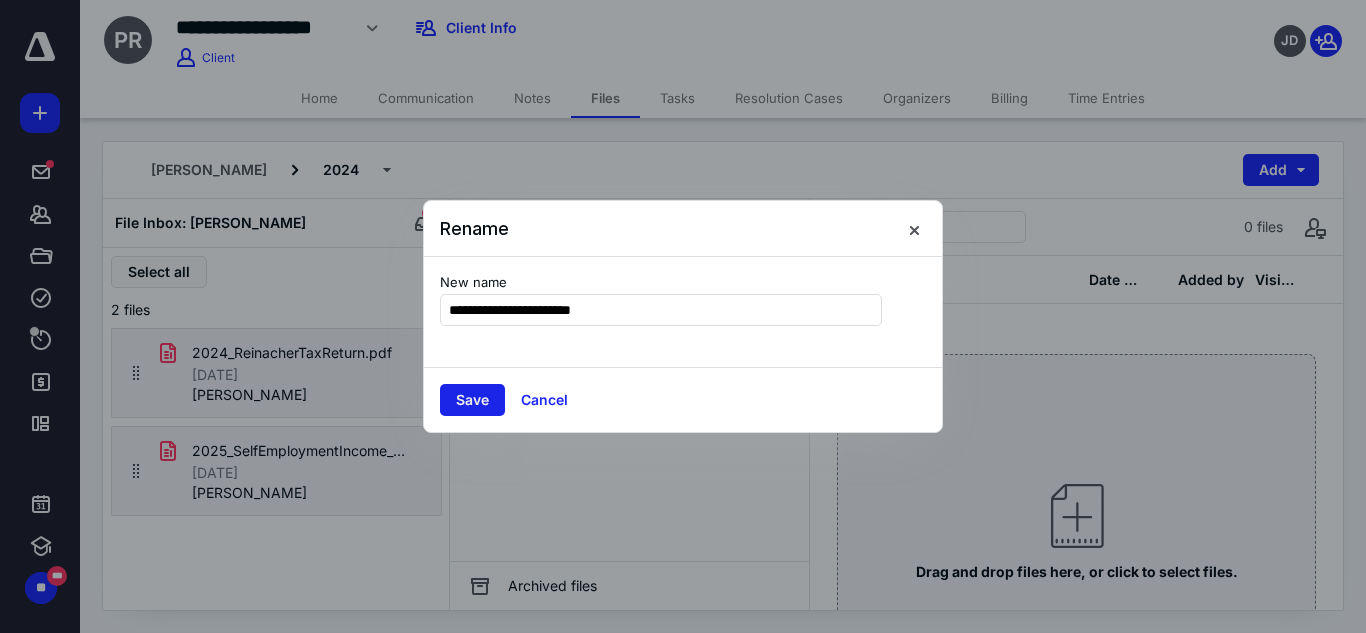 type on "**********" 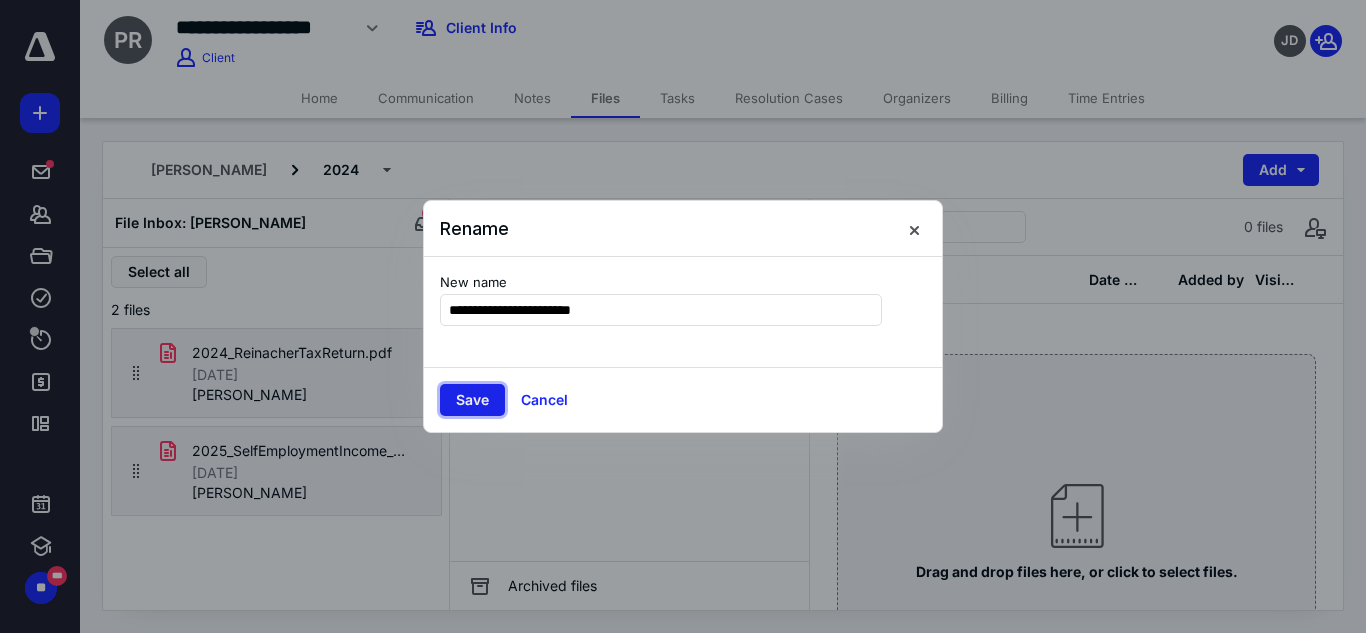 click on "Save" at bounding box center [472, 400] 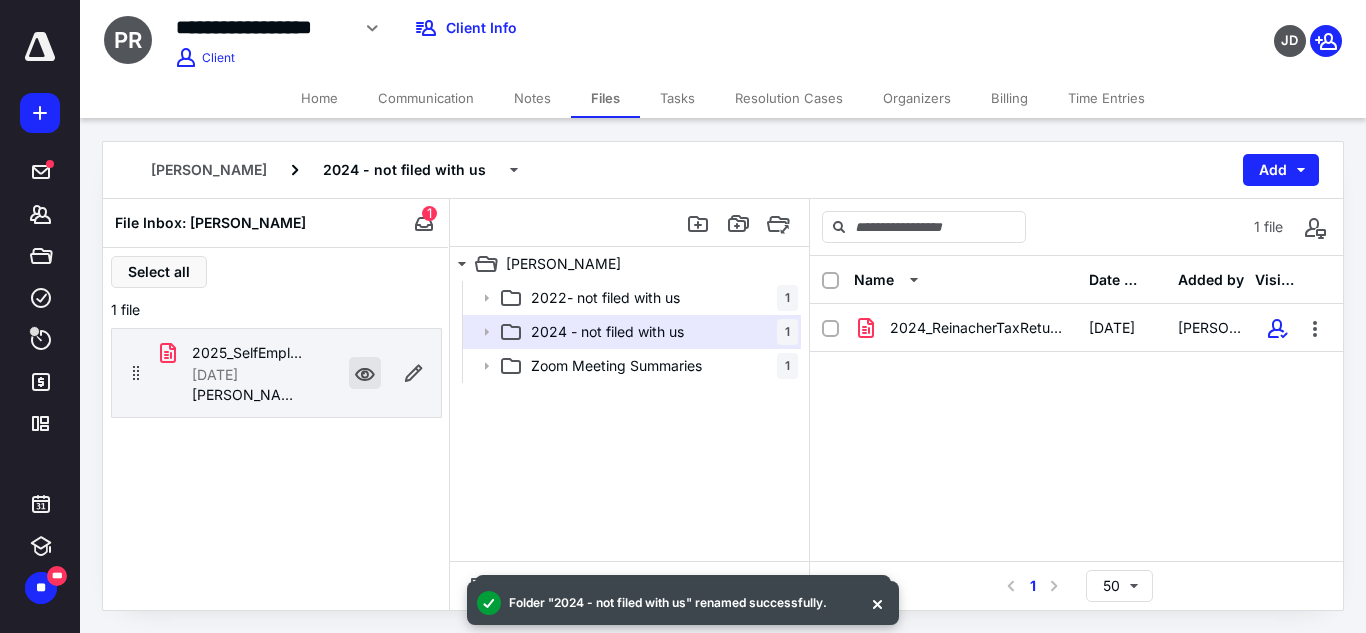 click at bounding box center [365, 373] 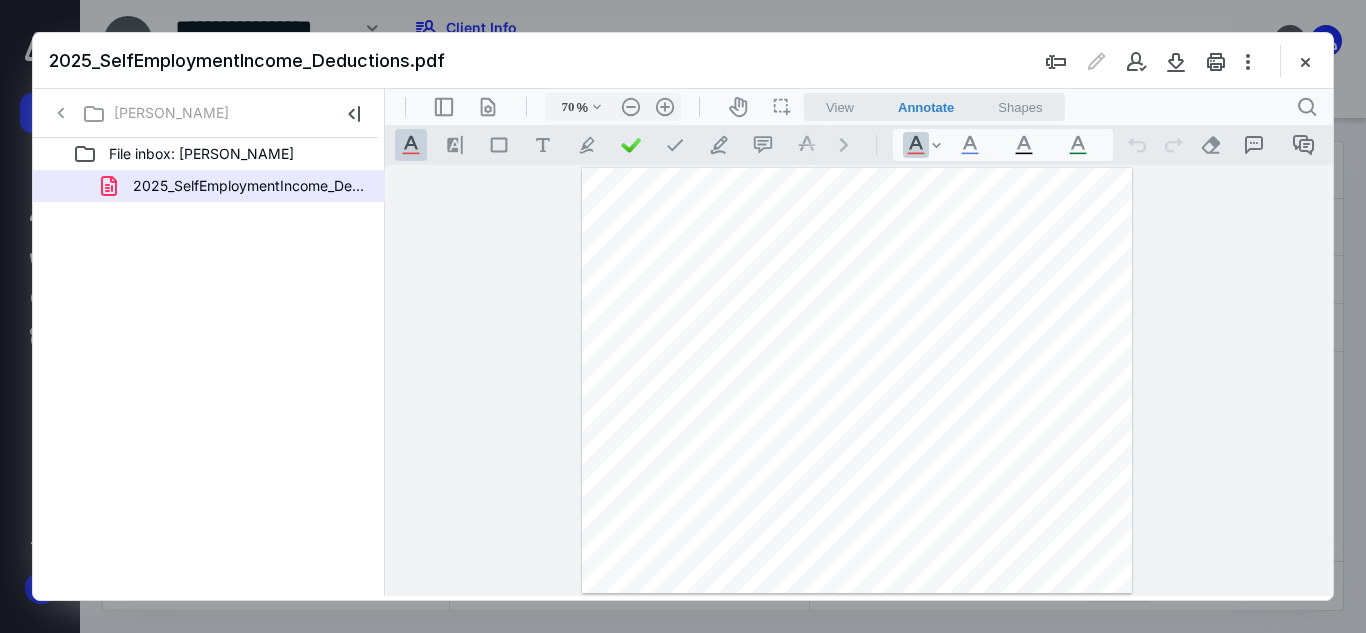 scroll, scrollTop: 0, scrollLeft: 0, axis: both 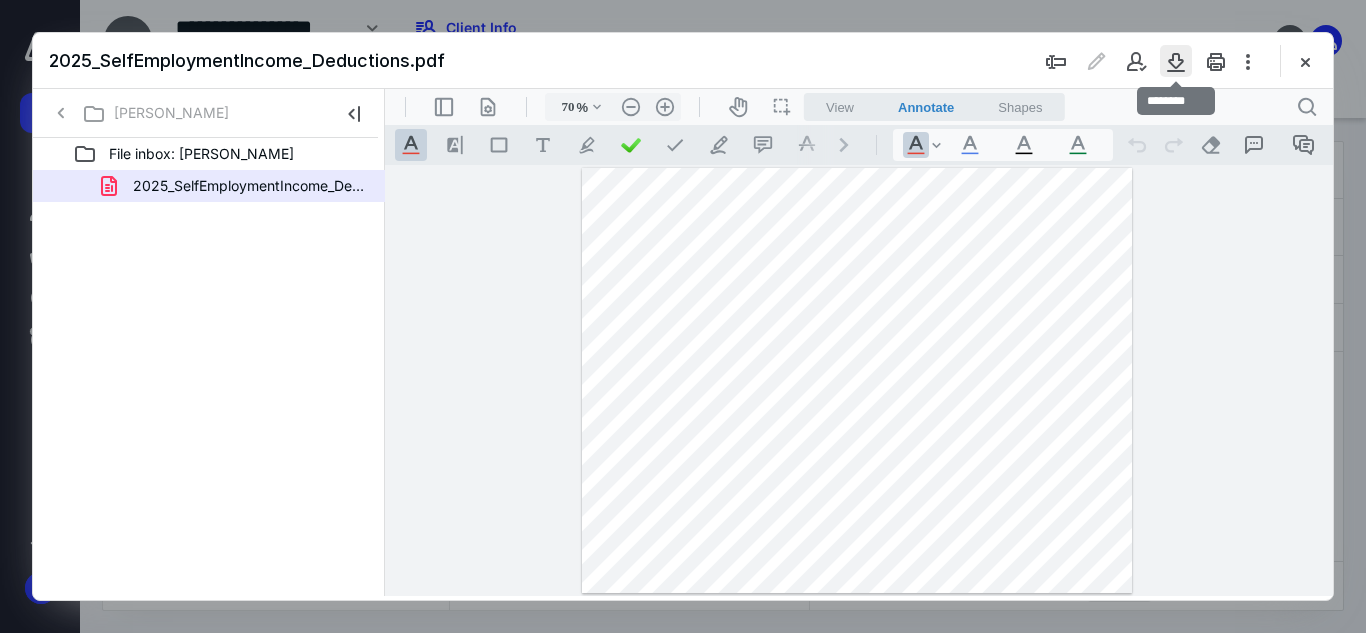 click at bounding box center (1176, 61) 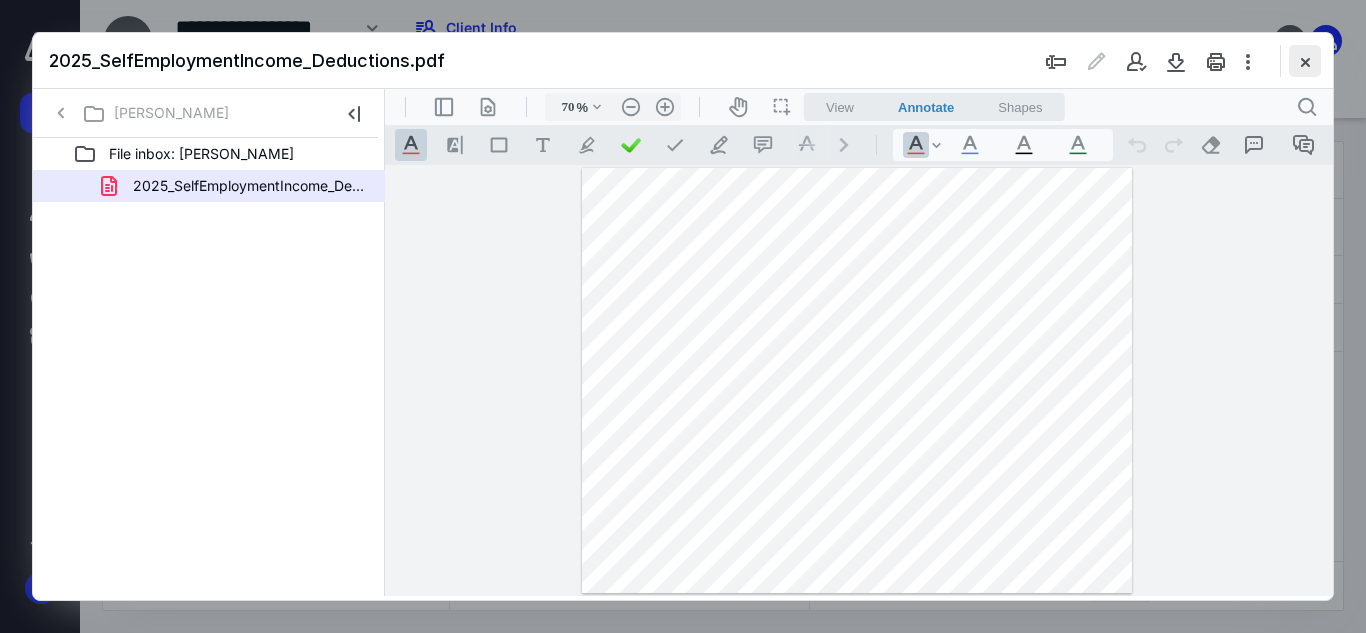 click at bounding box center (1305, 61) 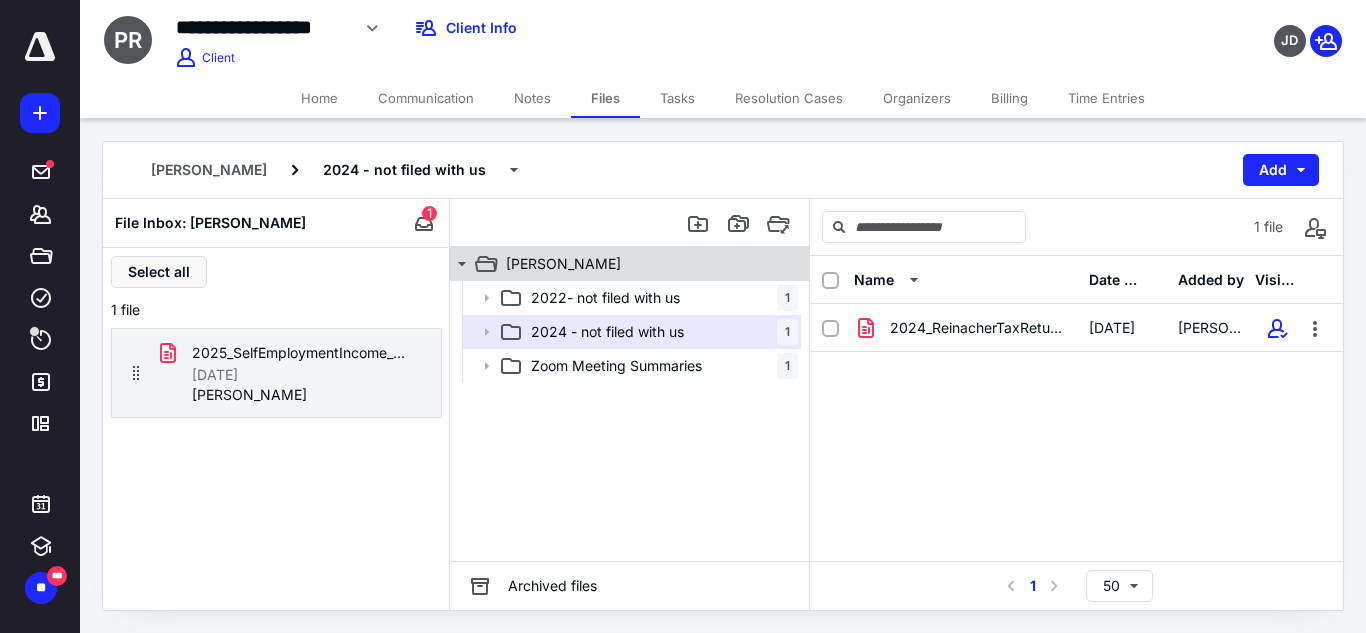 click on "[PERSON_NAME]" at bounding box center (563, 264) 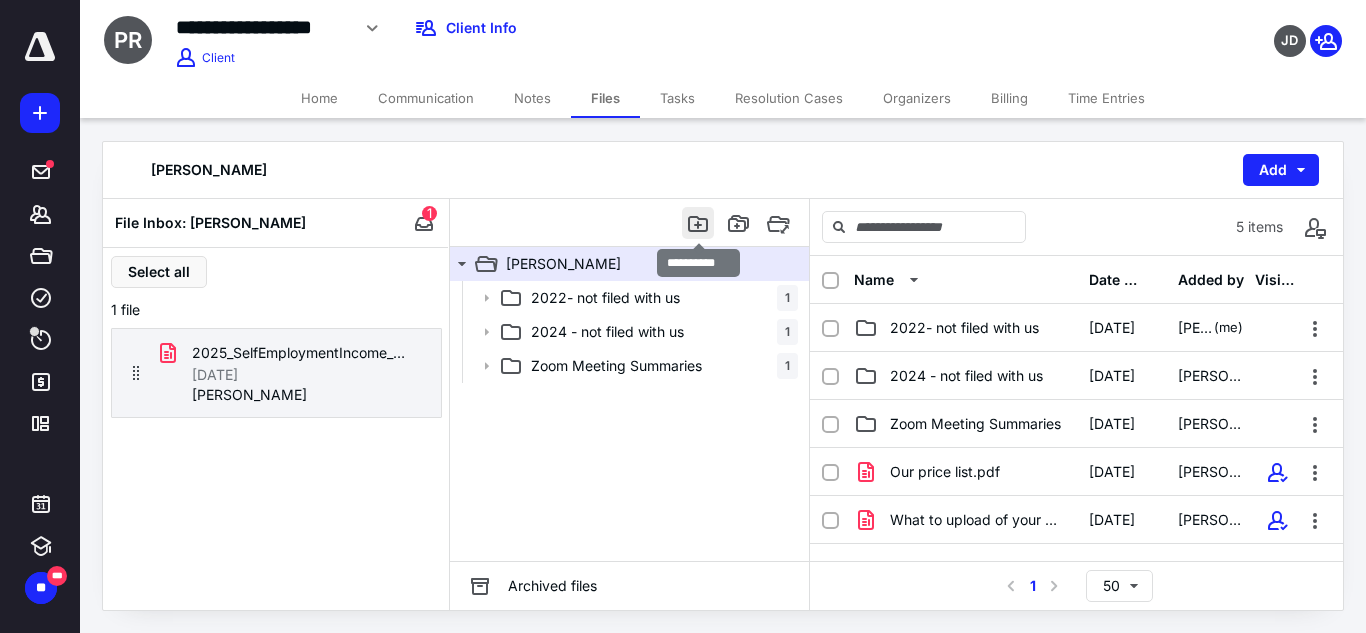 click at bounding box center (698, 223) 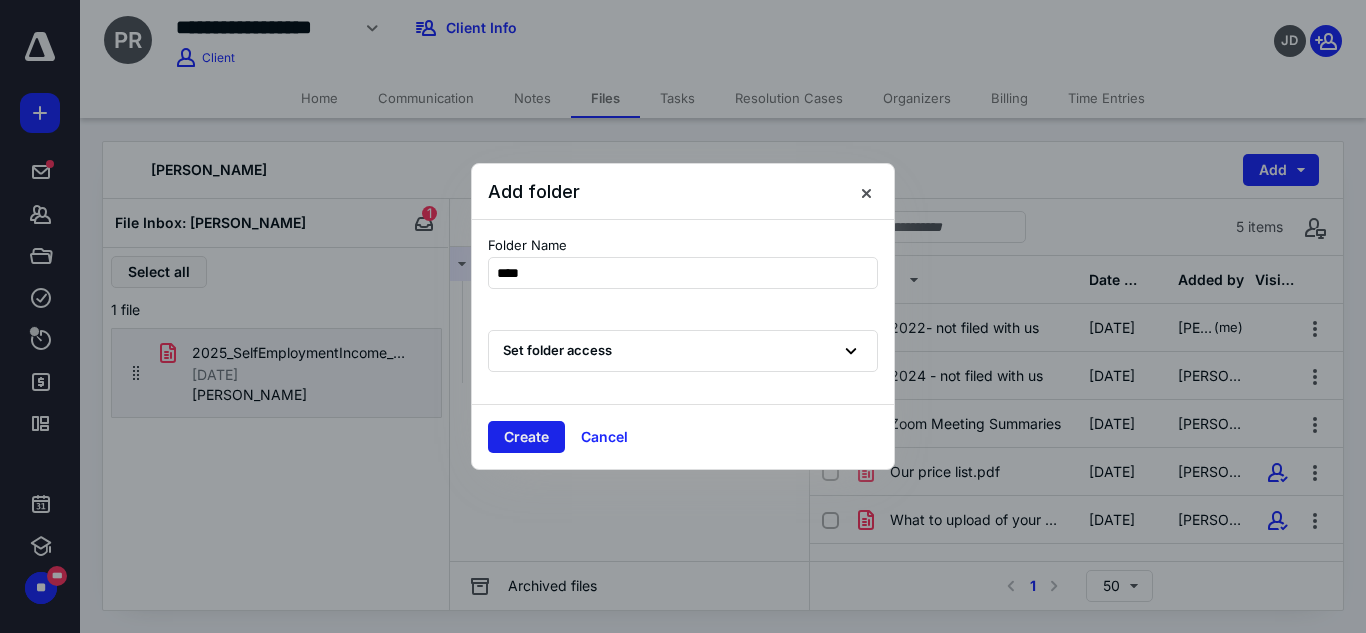 type on "****" 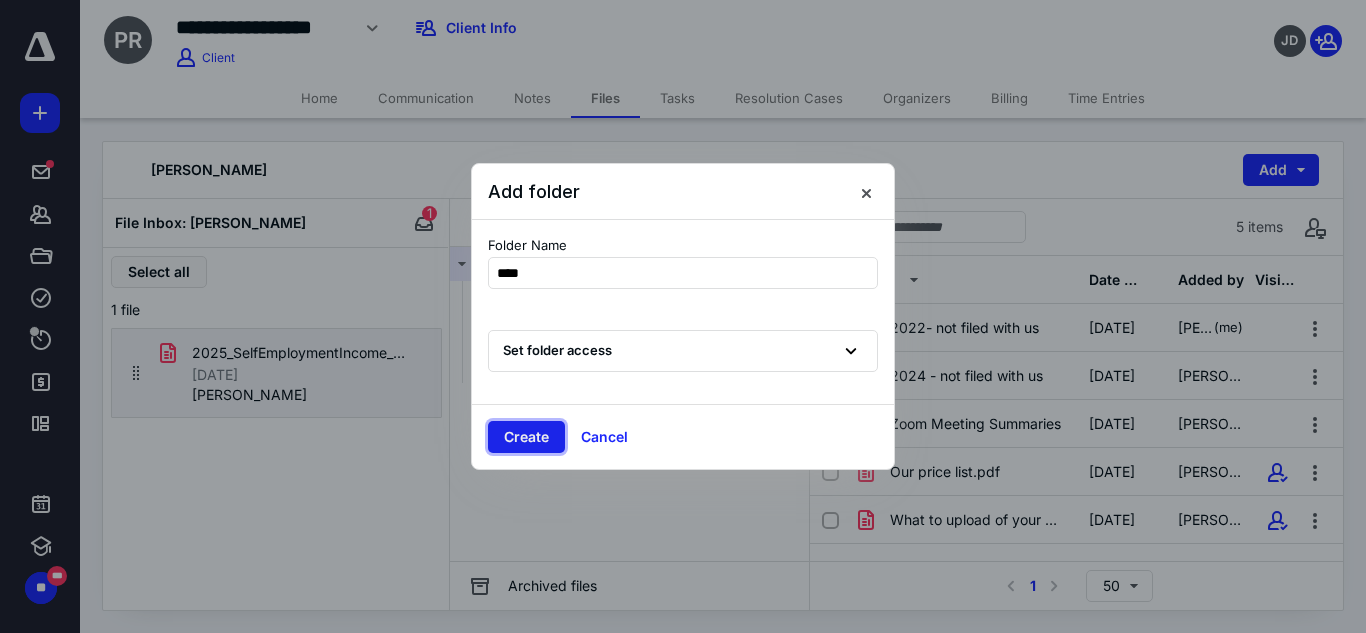 click on "Create" at bounding box center [526, 437] 